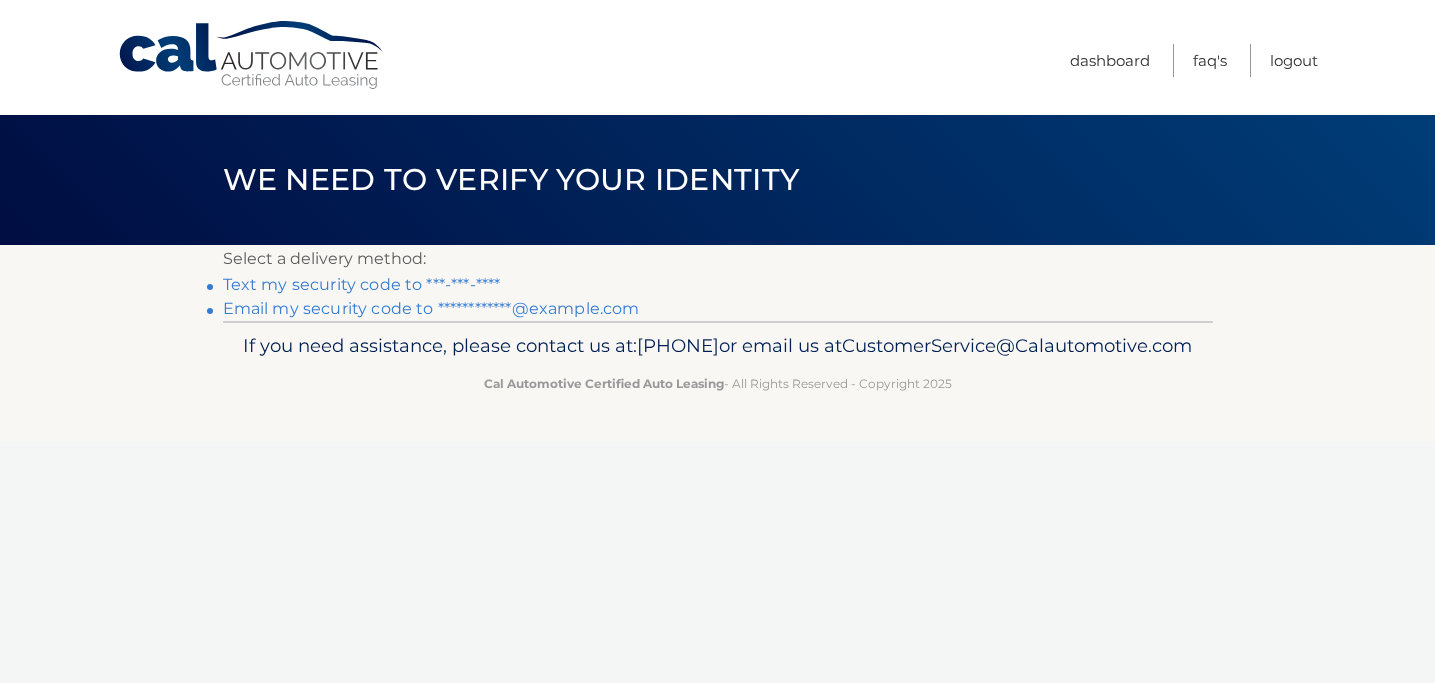 scroll, scrollTop: 0, scrollLeft: 0, axis: both 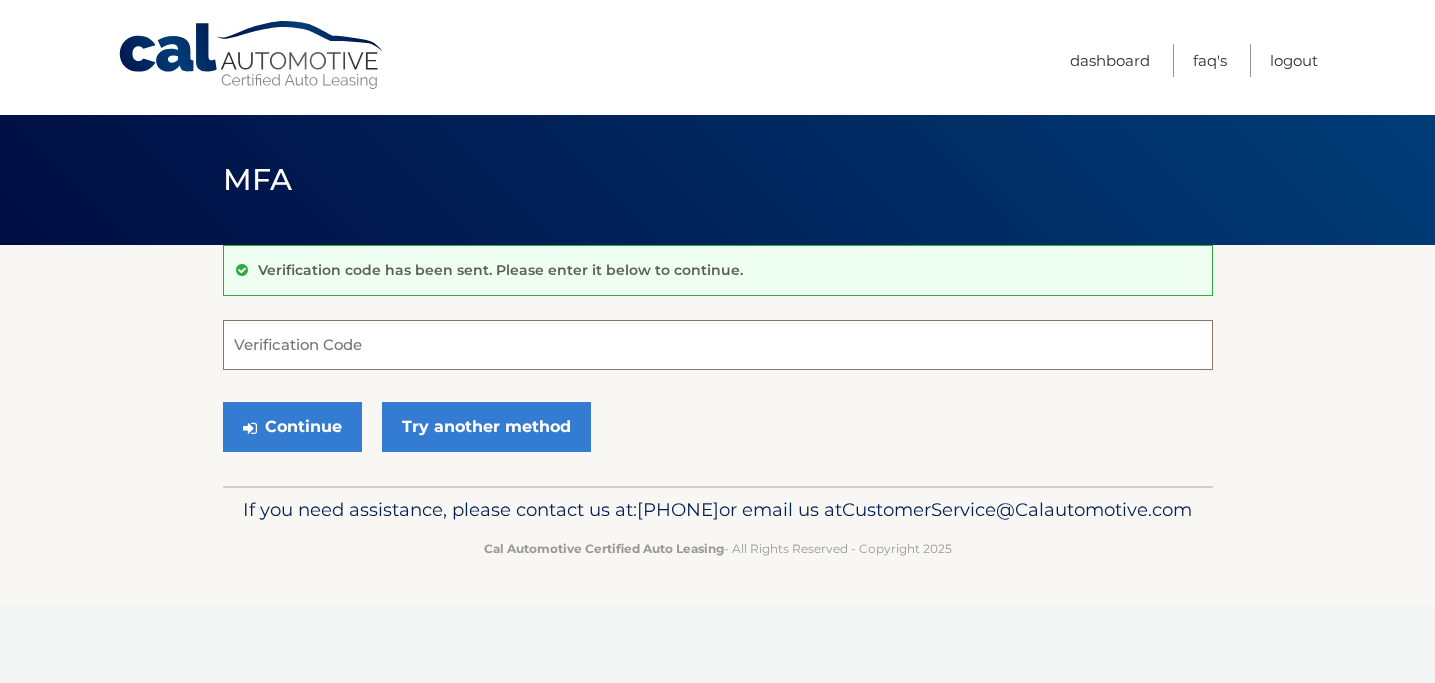 click on "Verification Code" at bounding box center (718, 345) 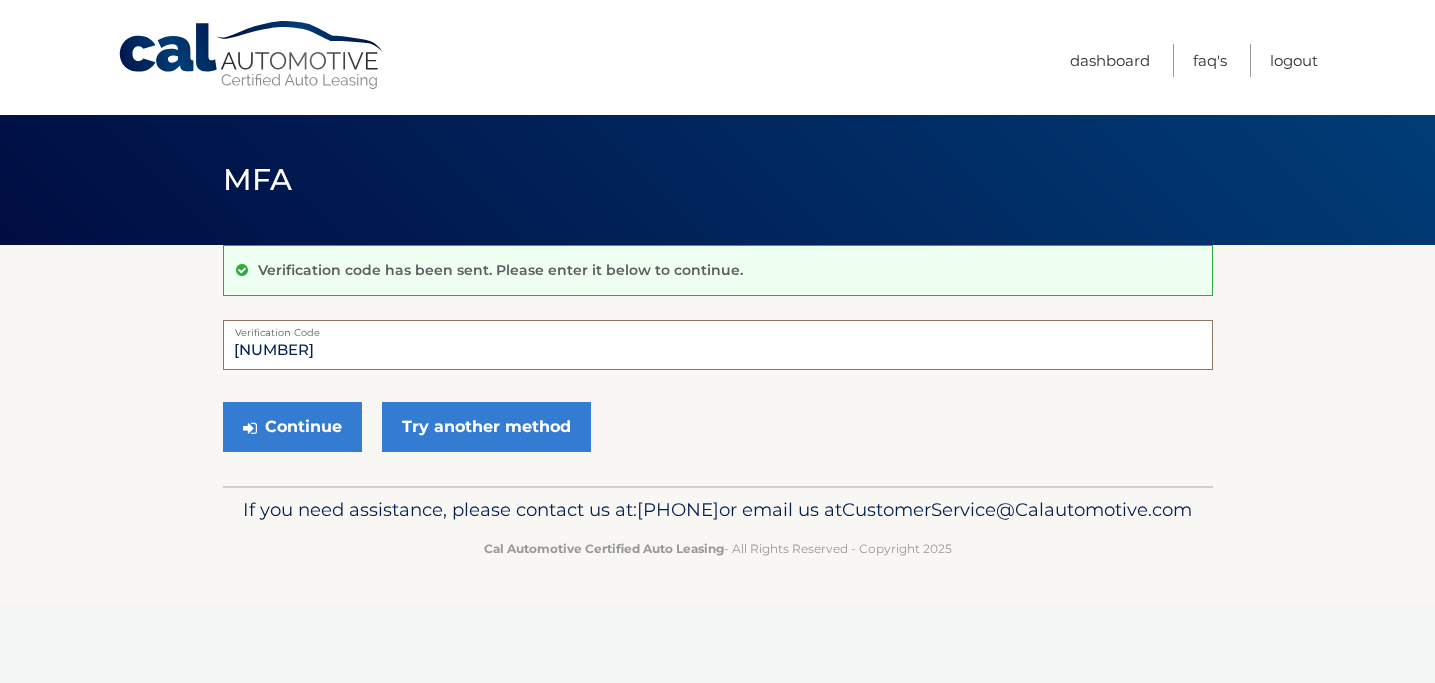 type on "161656" 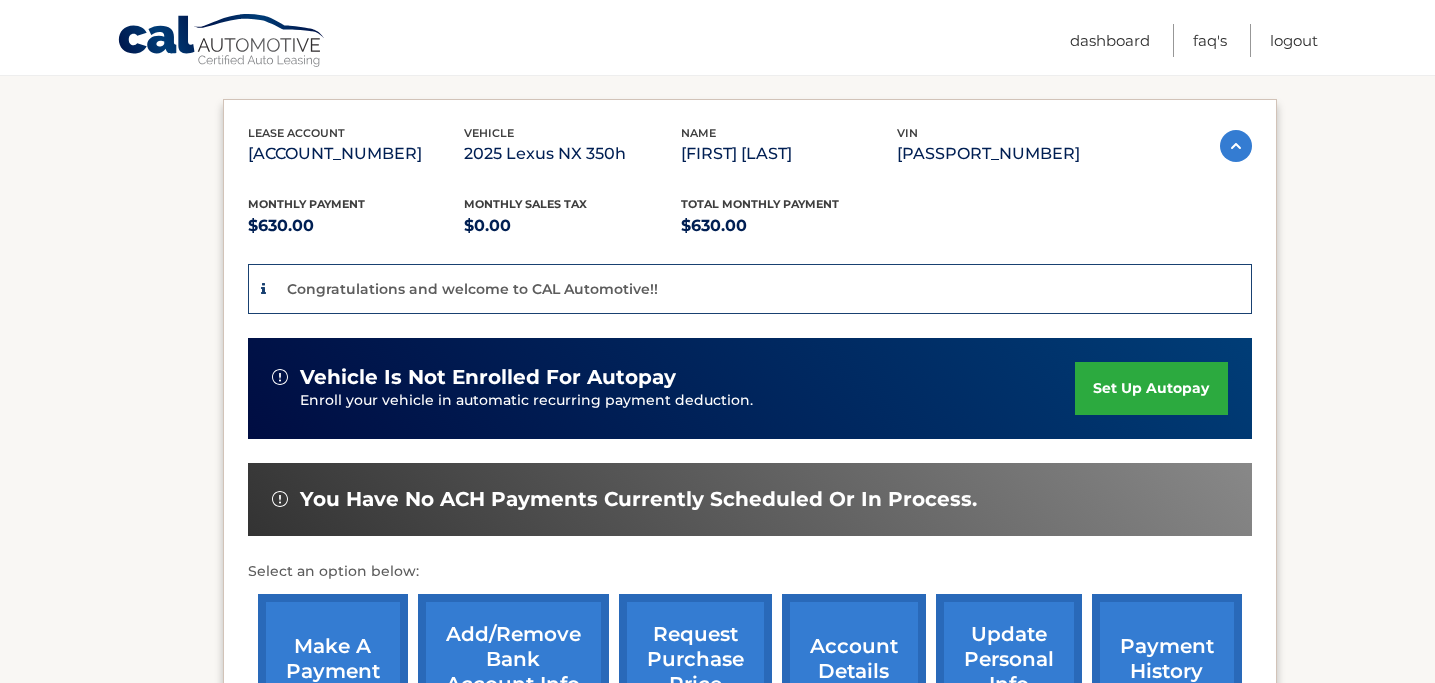 scroll, scrollTop: 369, scrollLeft: 0, axis: vertical 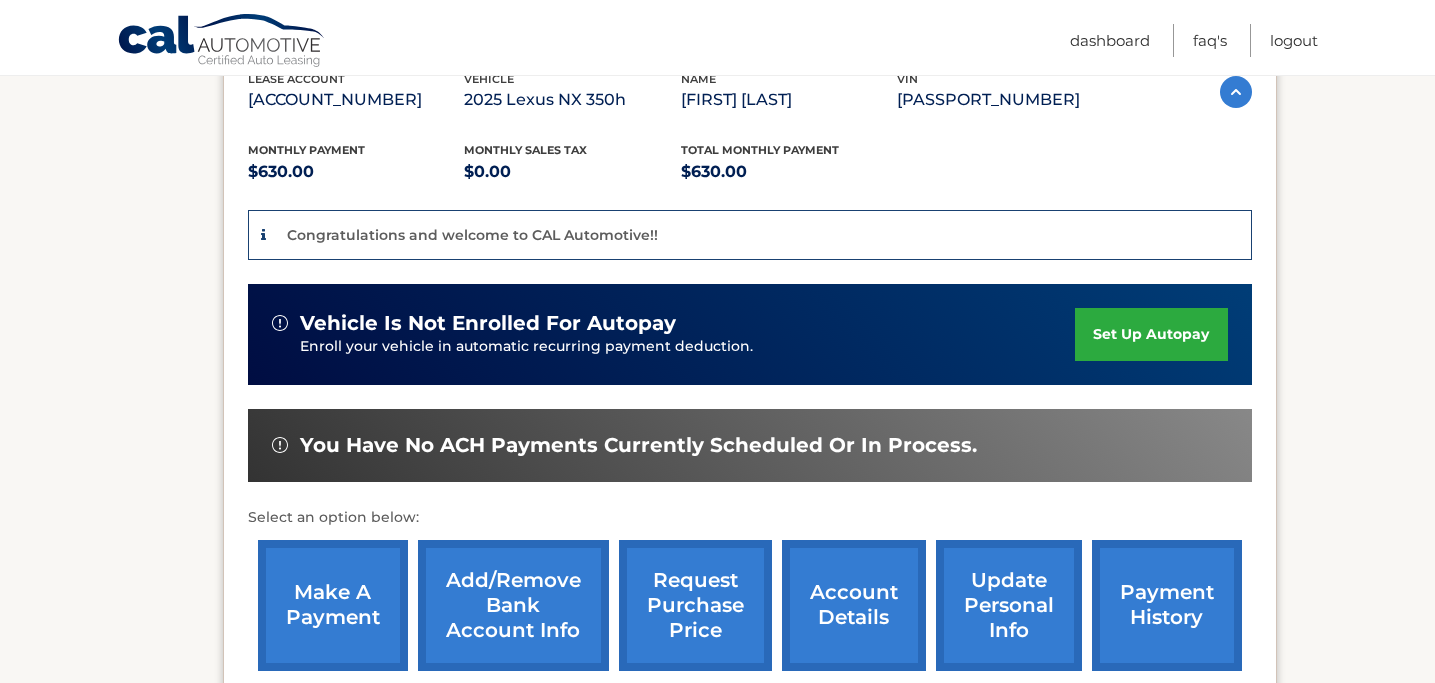 click on "set up autopay" at bounding box center [1151, 334] 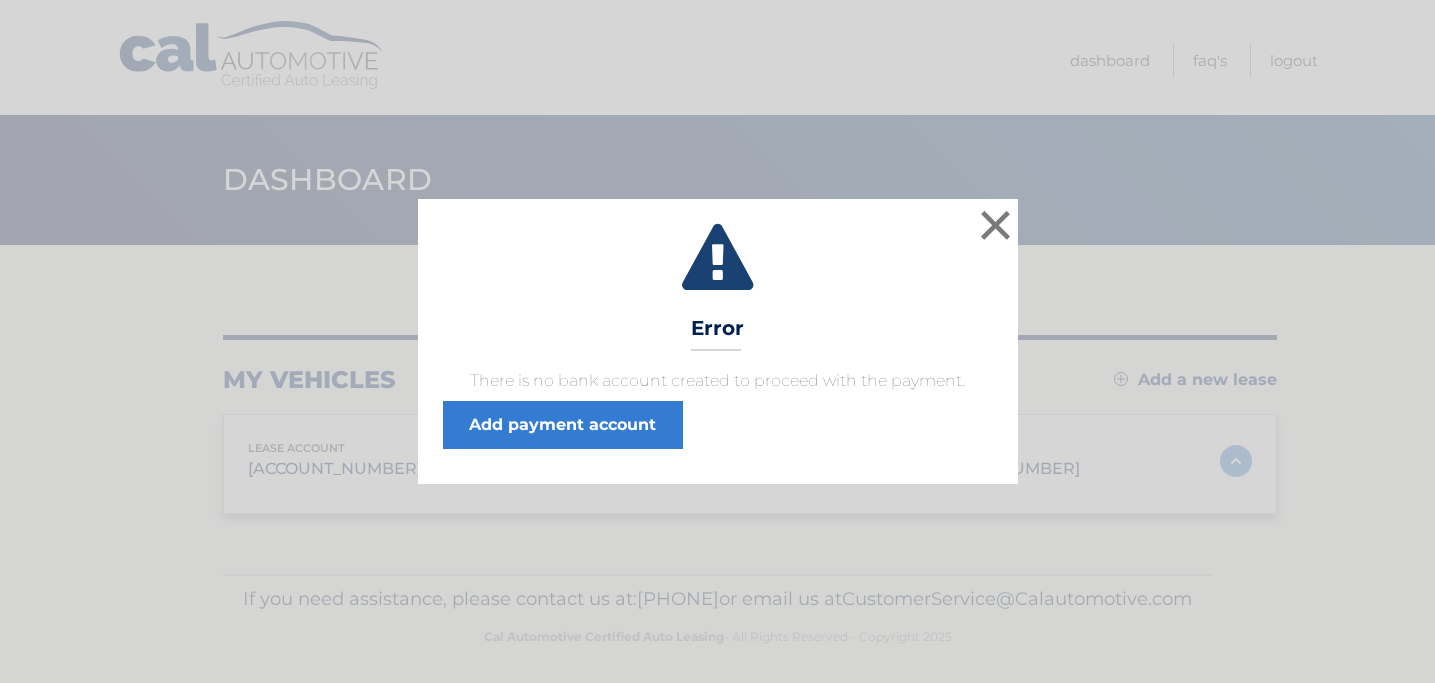 scroll, scrollTop: 0, scrollLeft: 0, axis: both 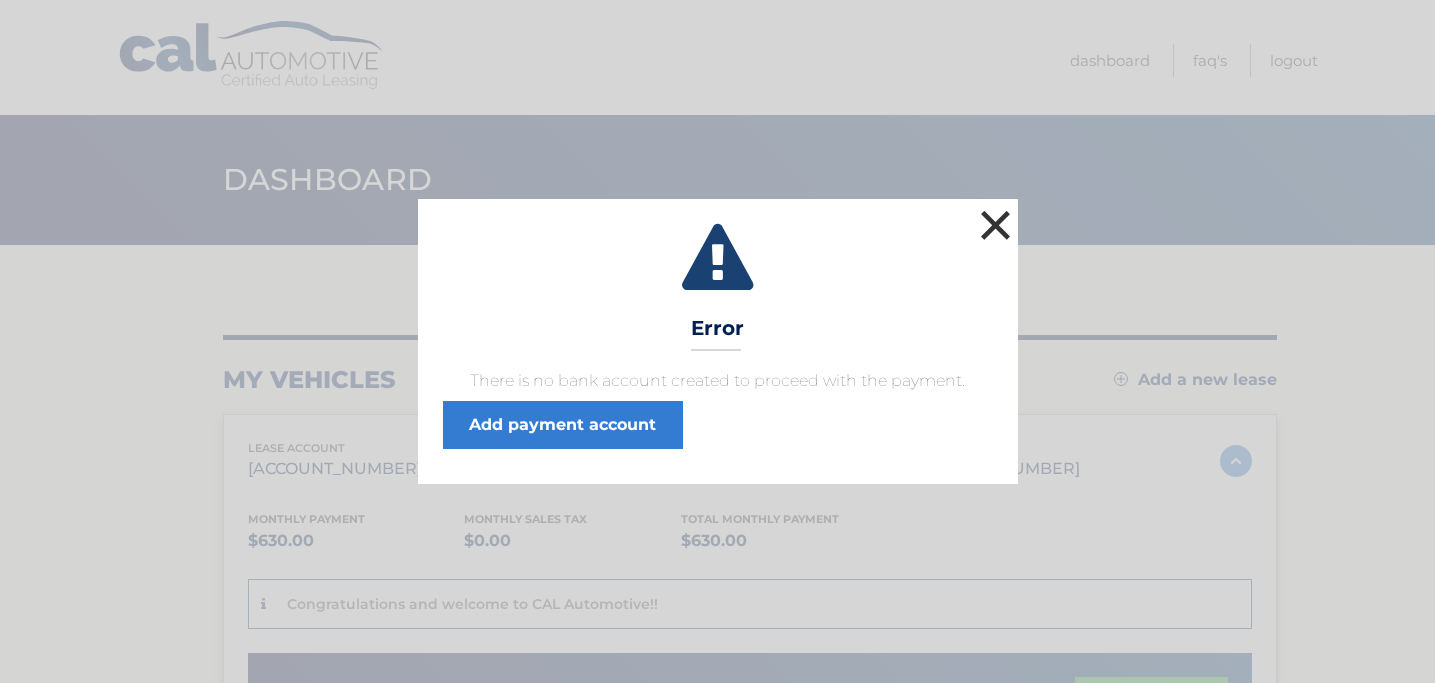 click on "×" at bounding box center (996, 225) 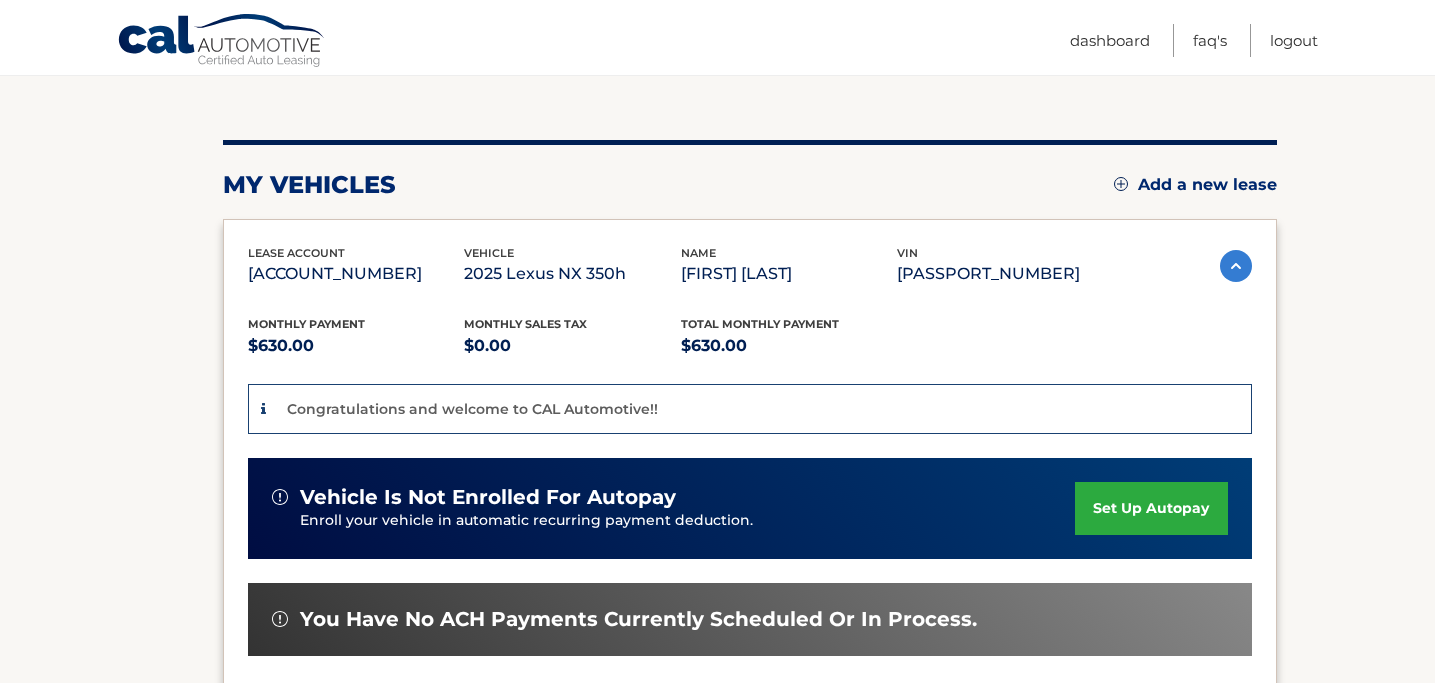 scroll, scrollTop: 241, scrollLeft: 0, axis: vertical 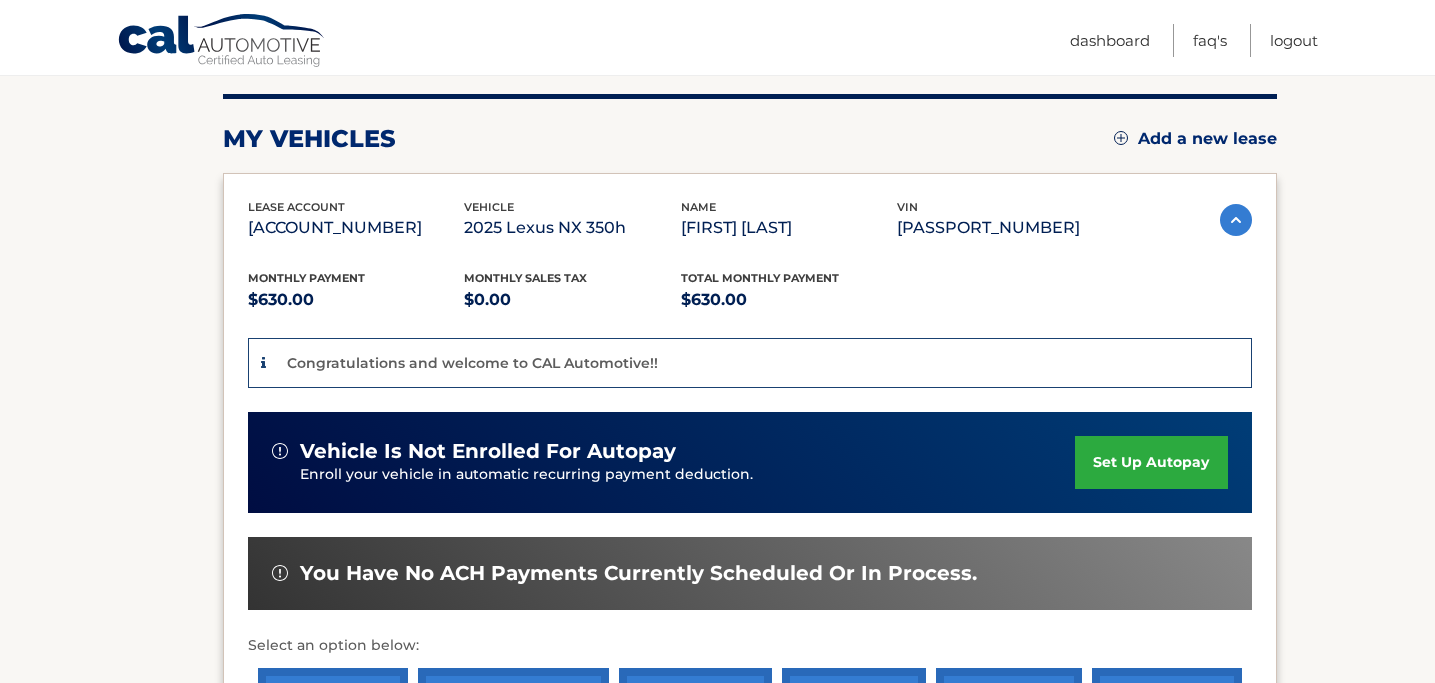 click on "set up autopay" at bounding box center (1151, 462) 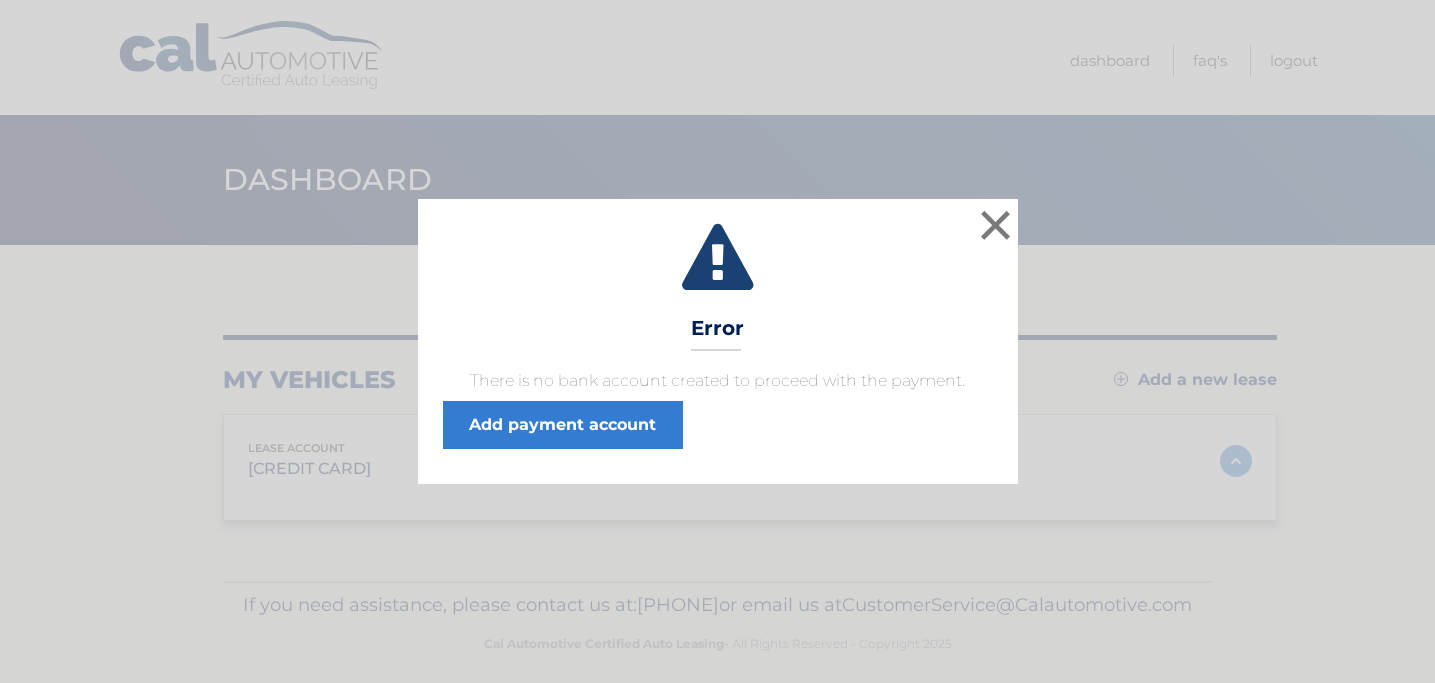 scroll, scrollTop: 0, scrollLeft: 0, axis: both 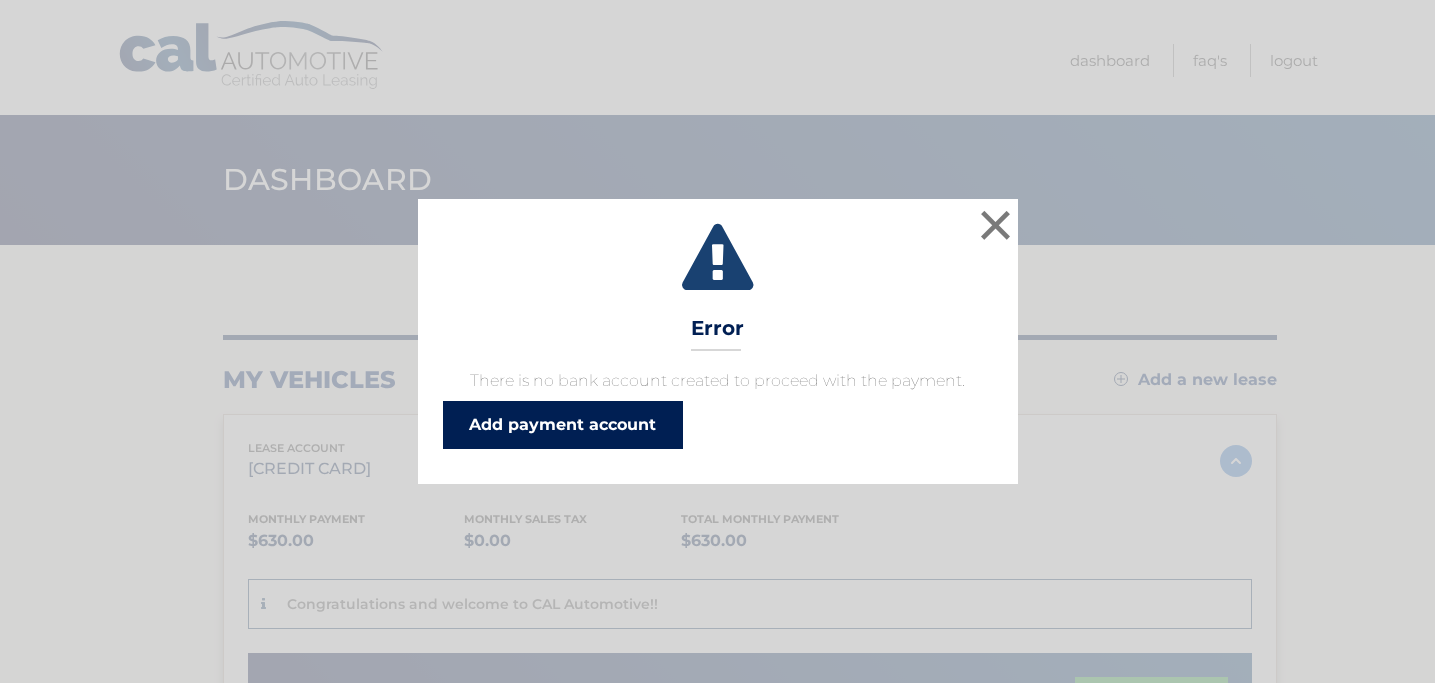 click on "Add payment account" at bounding box center (563, 425) 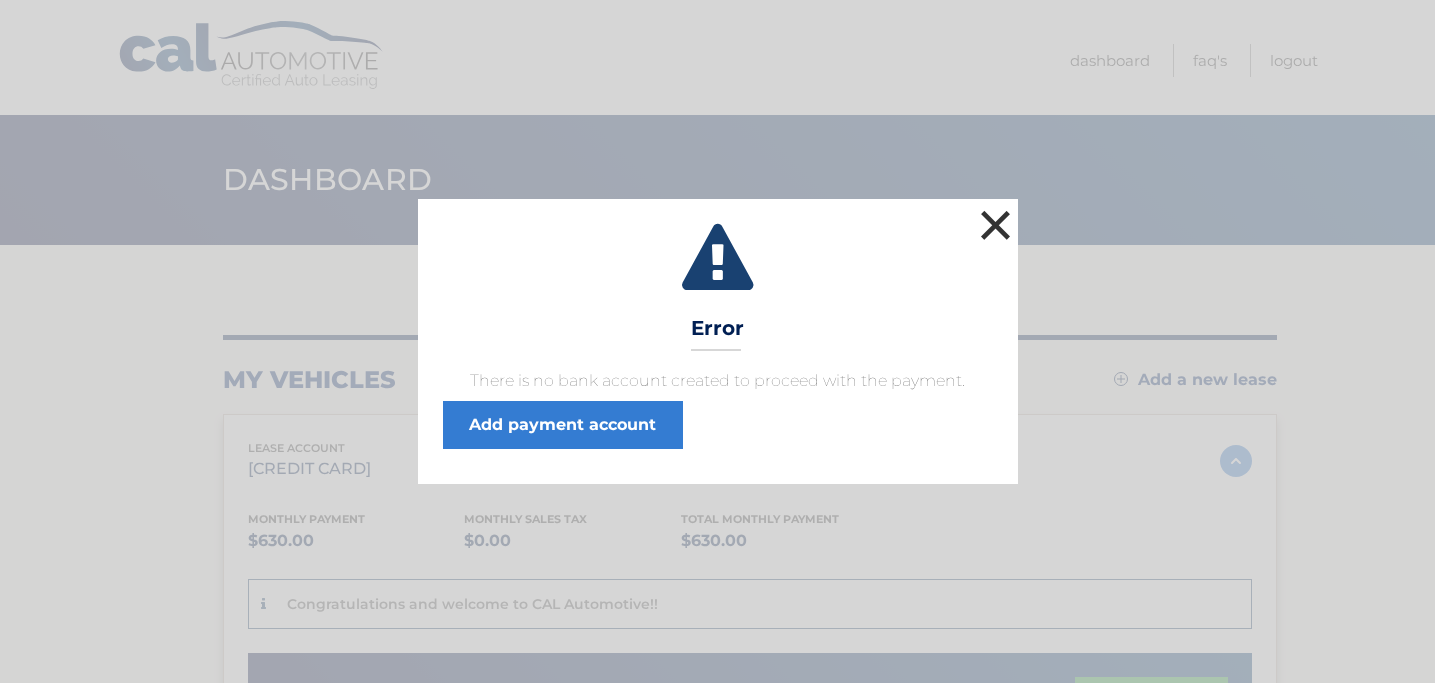 click on "×" at bounding box center (996, 225) 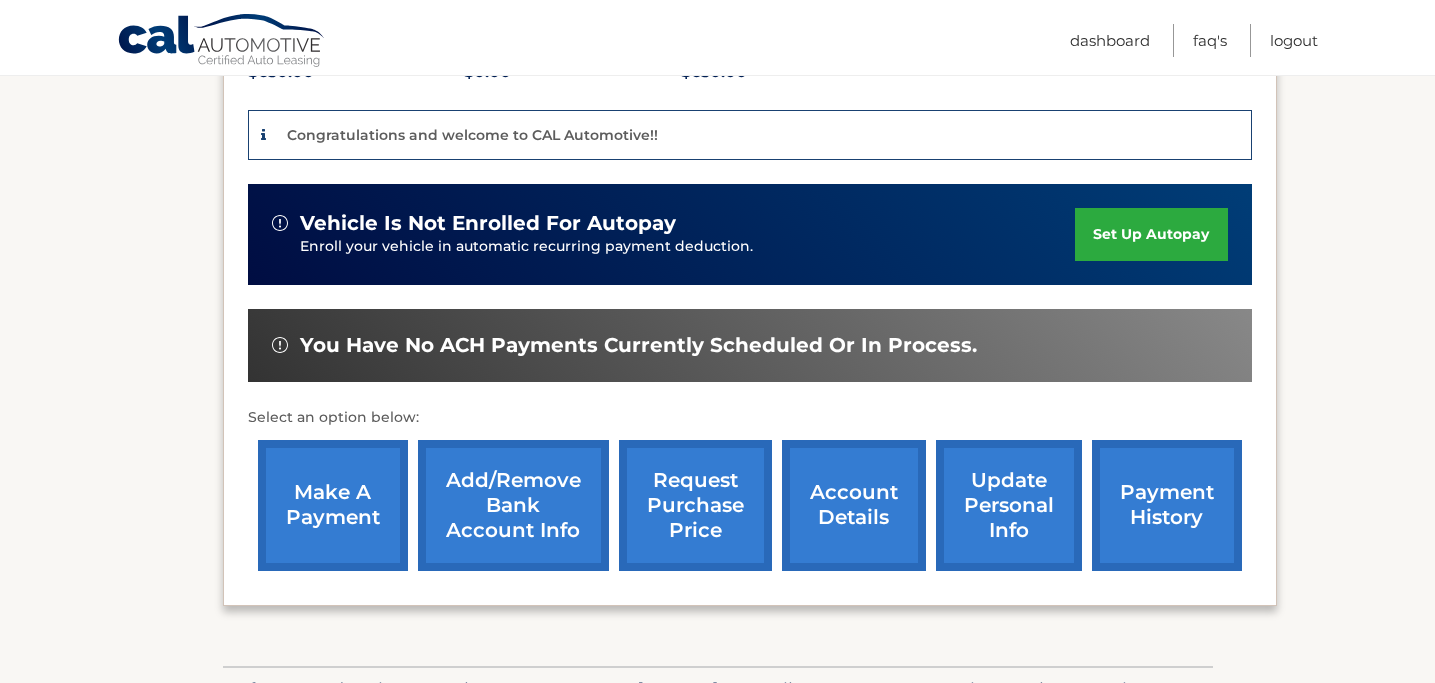 scroll, scrollTop: 602, scrollLeft: 0, axis: vertical 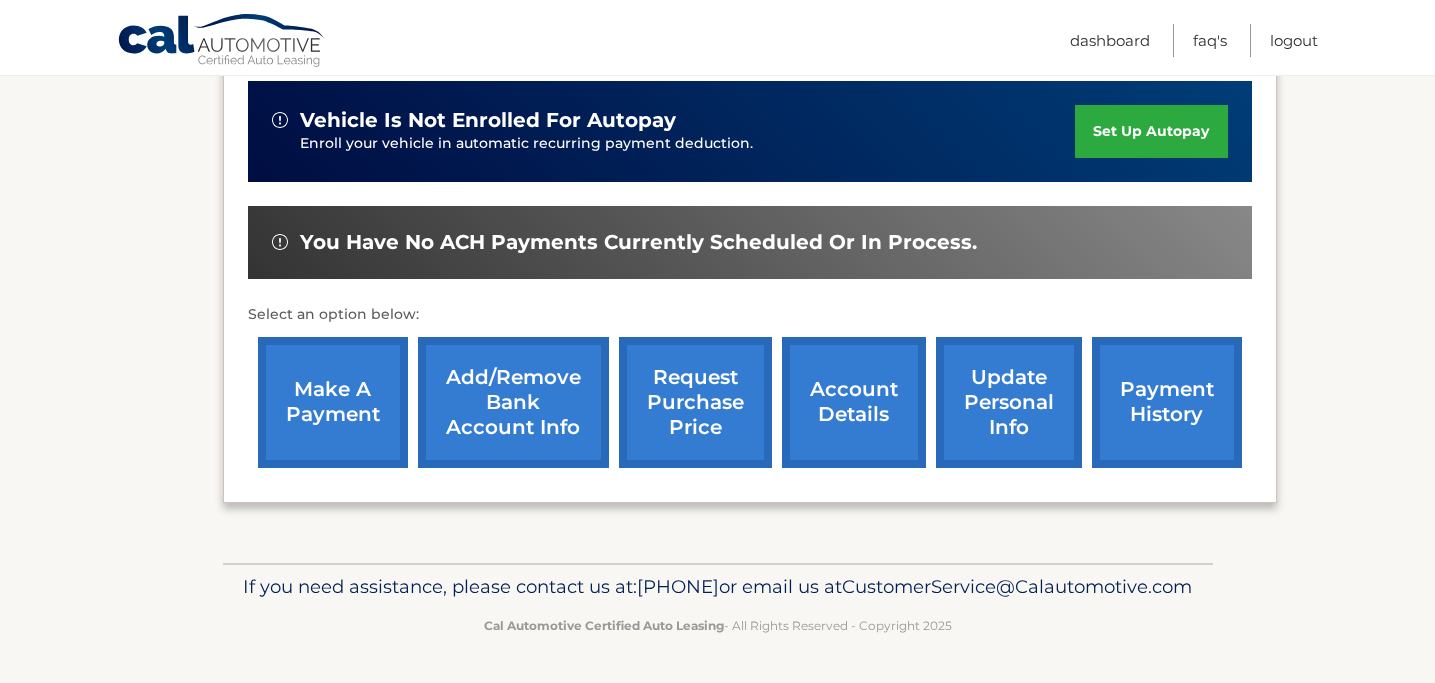 click on "make a payment" at bounding box center [333, 402] 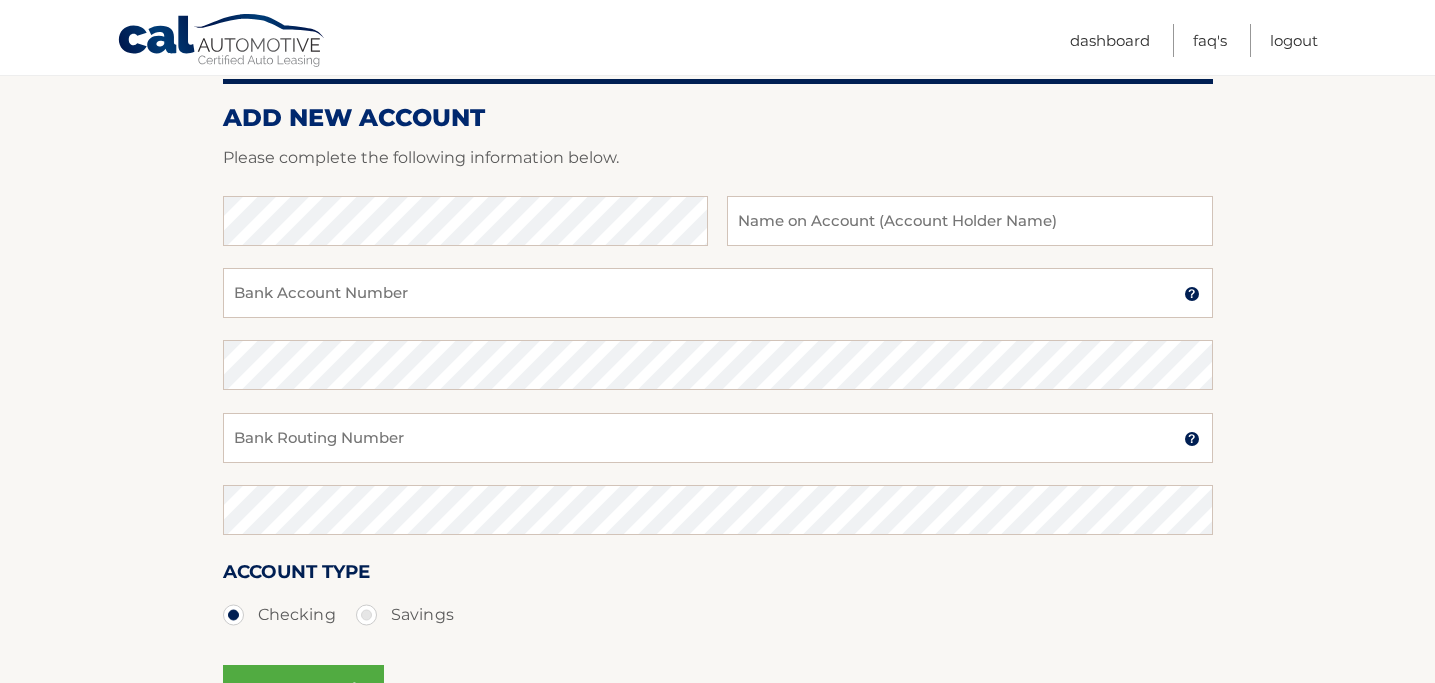 scroll, scrollTop: 168, scrollLeft: 0, axis: vertical 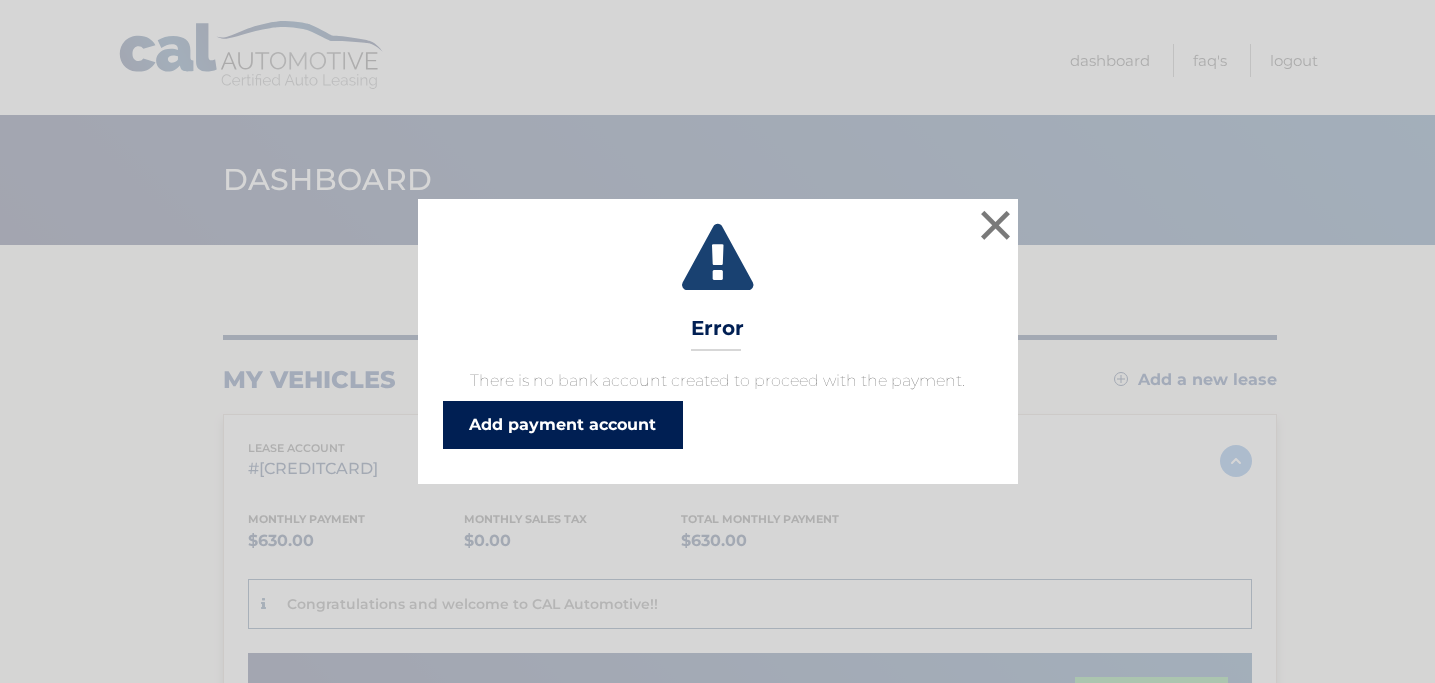 click on "Add payment account" at bounding box center (563, 425) 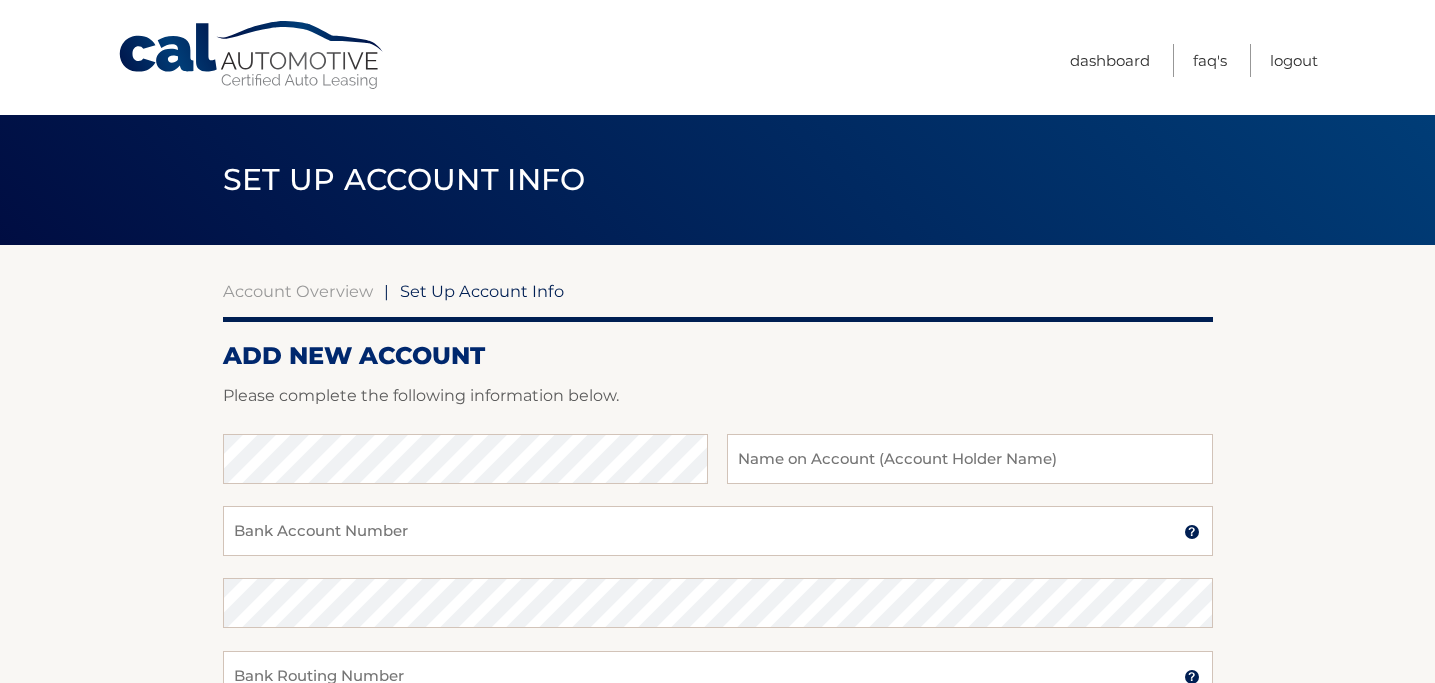 scroll, scrollTop: 0, scrollLeft: 0, axis: both 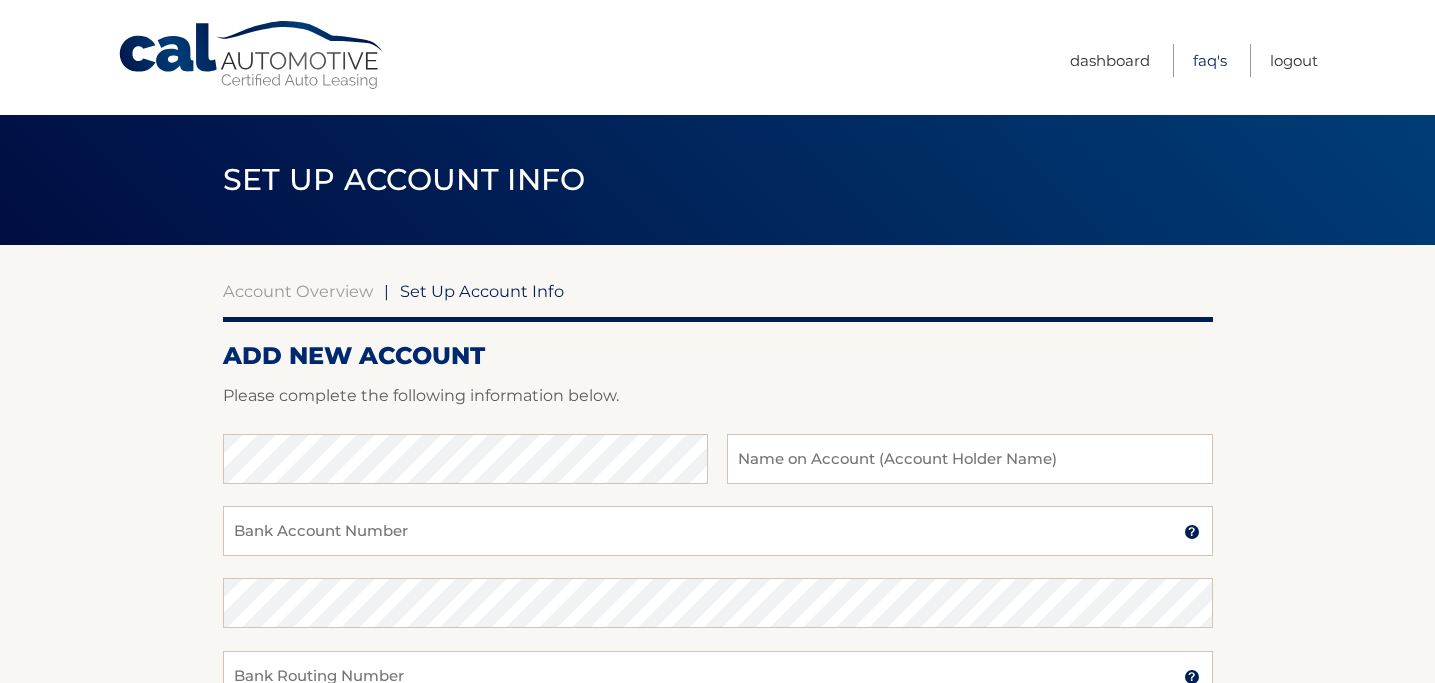 click on "FAQ's" at bounding box center [1210, 60] 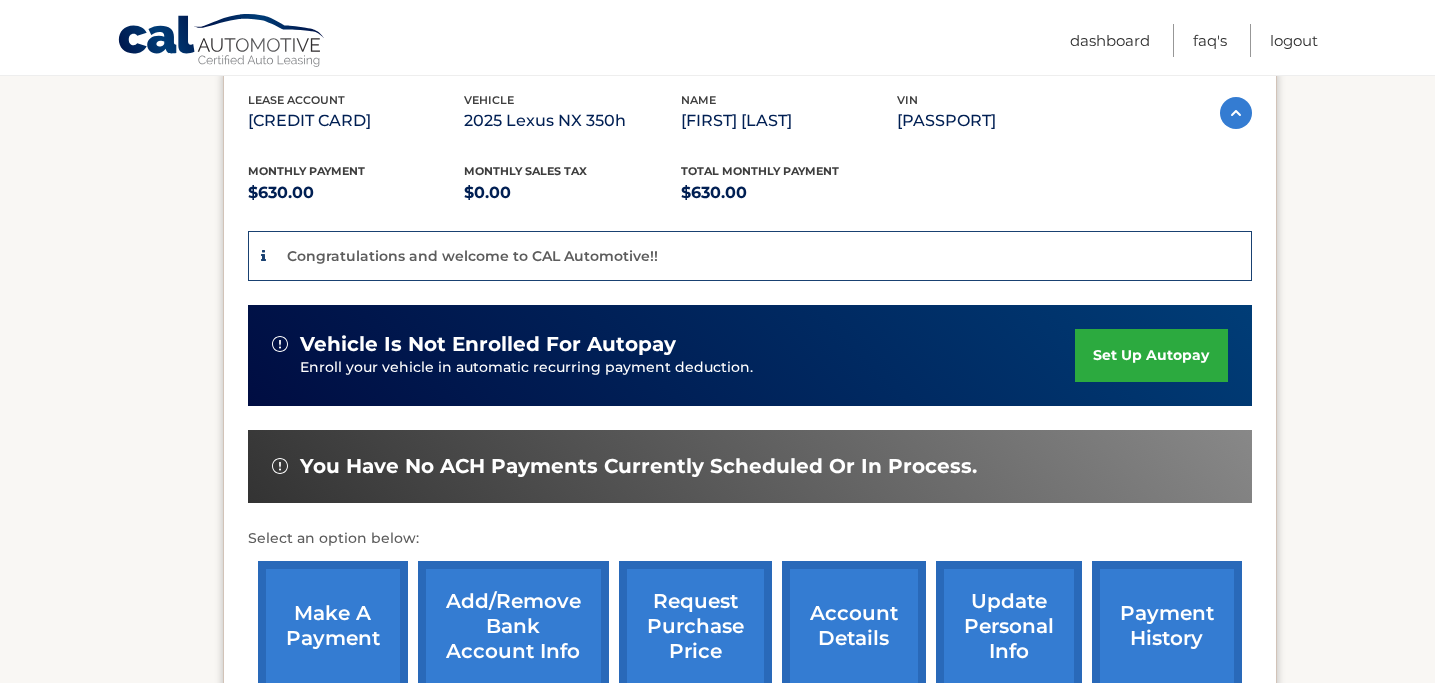 scroll, scrollTop: 377, scrollLeft: 0, axis: vertical 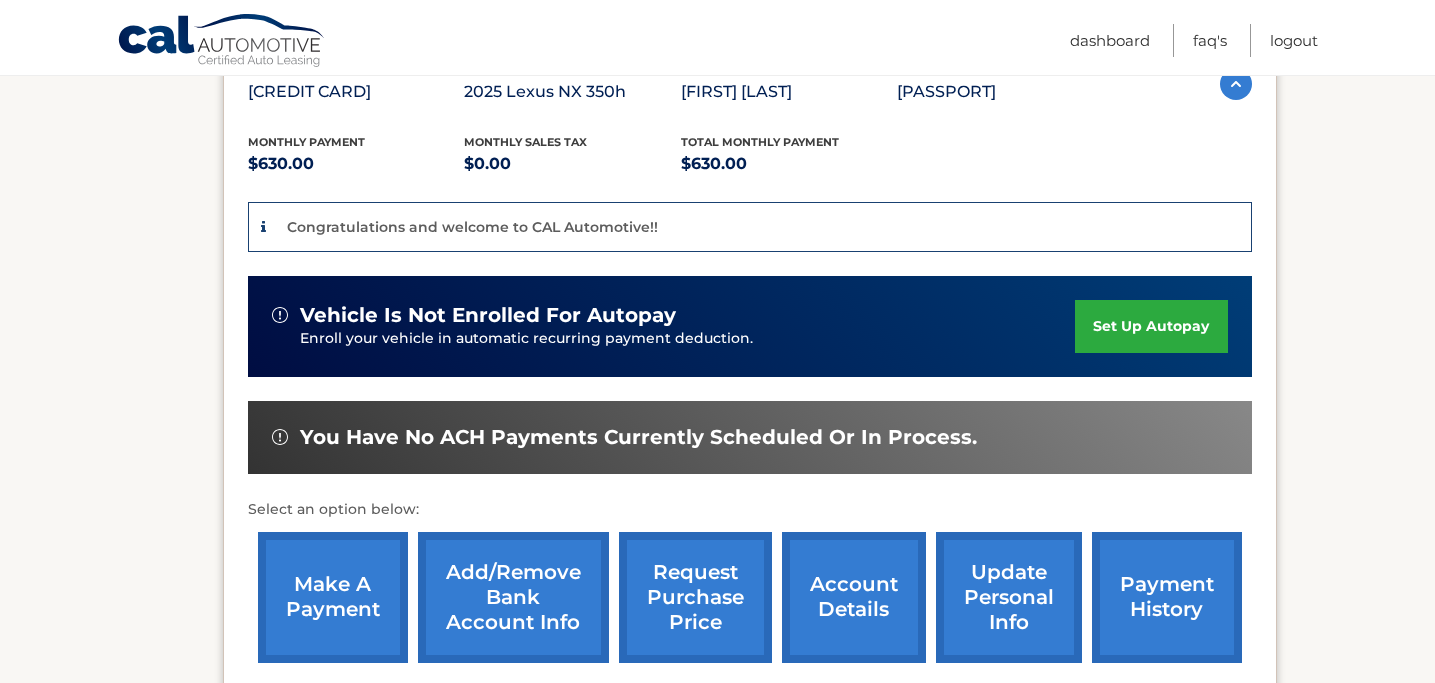 click on "set up autopay" at bounding box center (1151, 326) 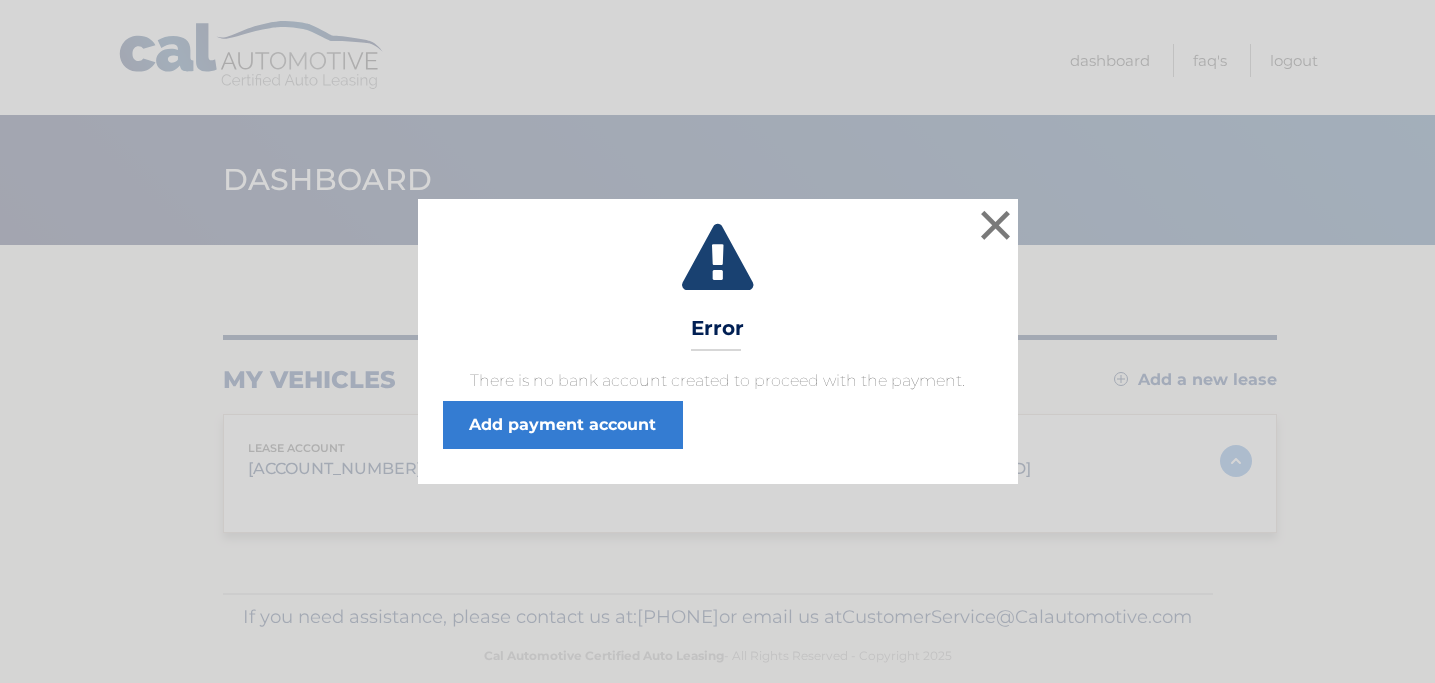 scroll, scrollTop: 0, scrollLeft: 0, axis: both 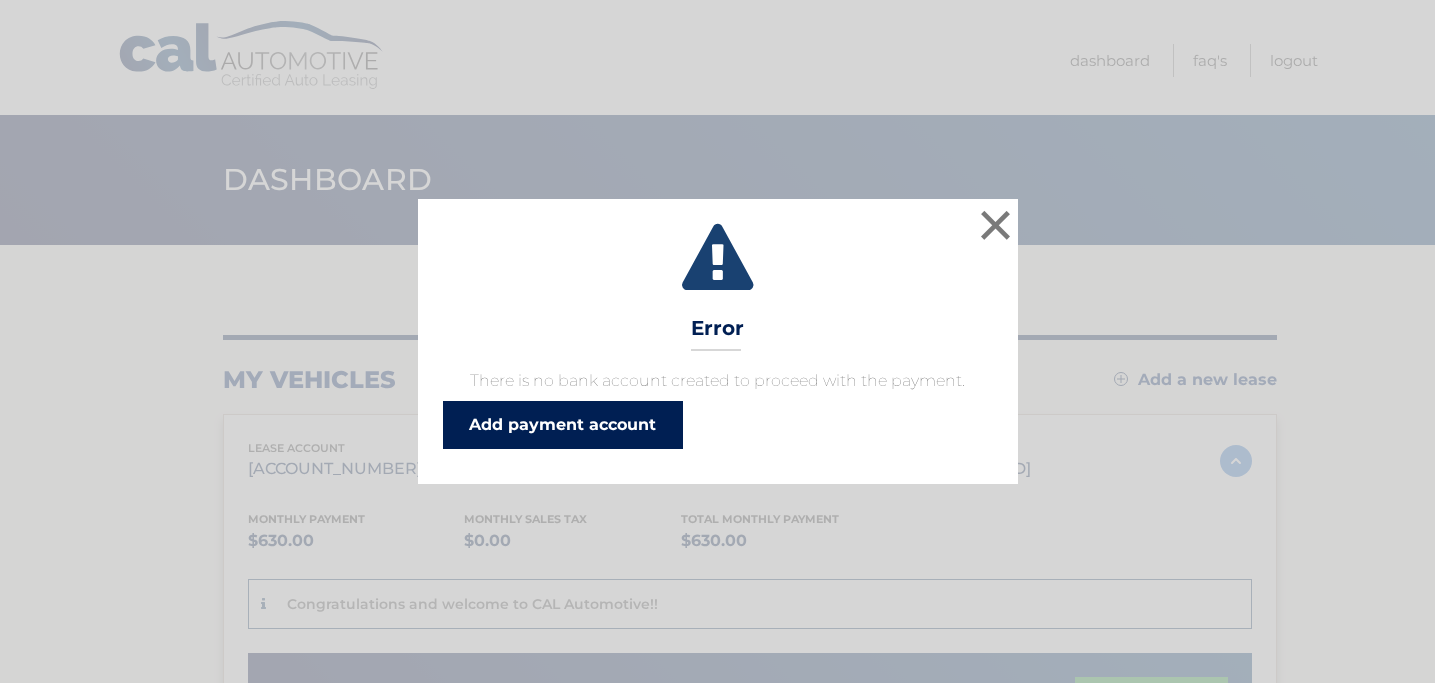 click on "Add payment account" at bounding box center [563, 425] 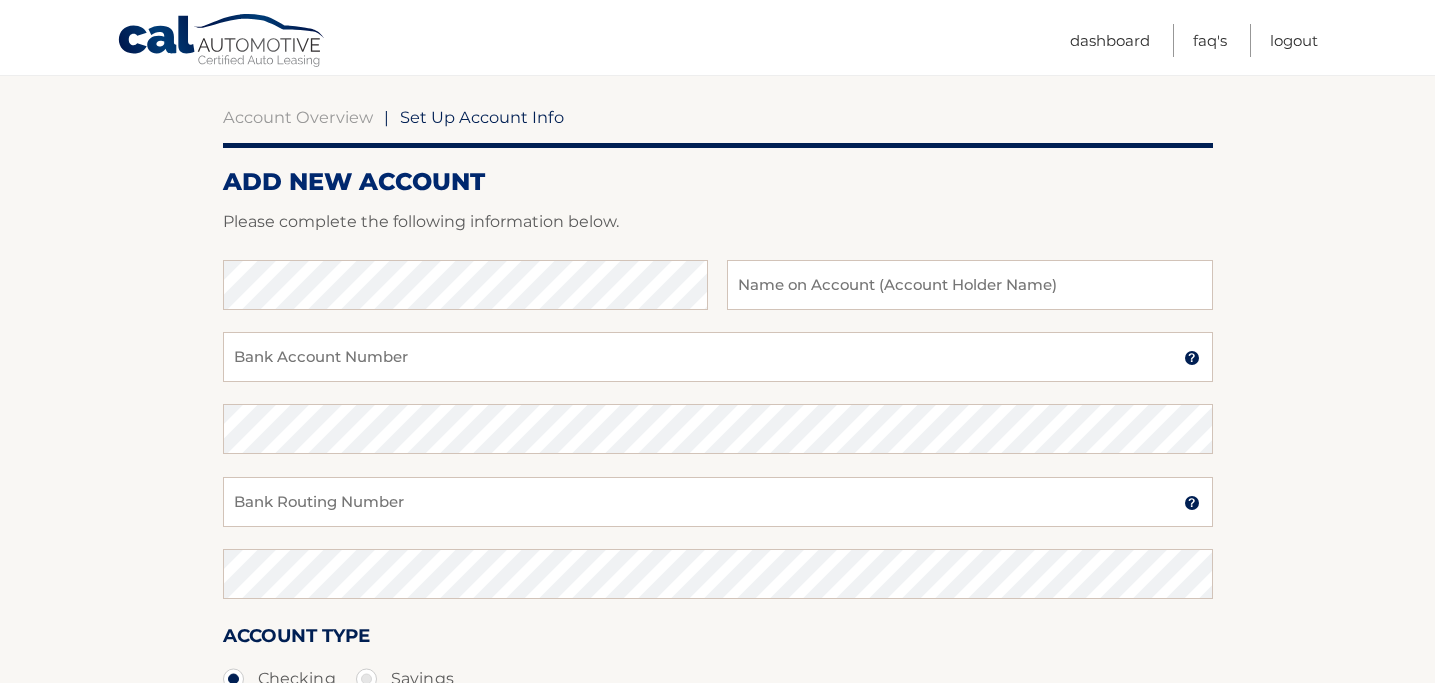 scroll, scrollTop: 192, scrollLeft: 0, axis: vertical 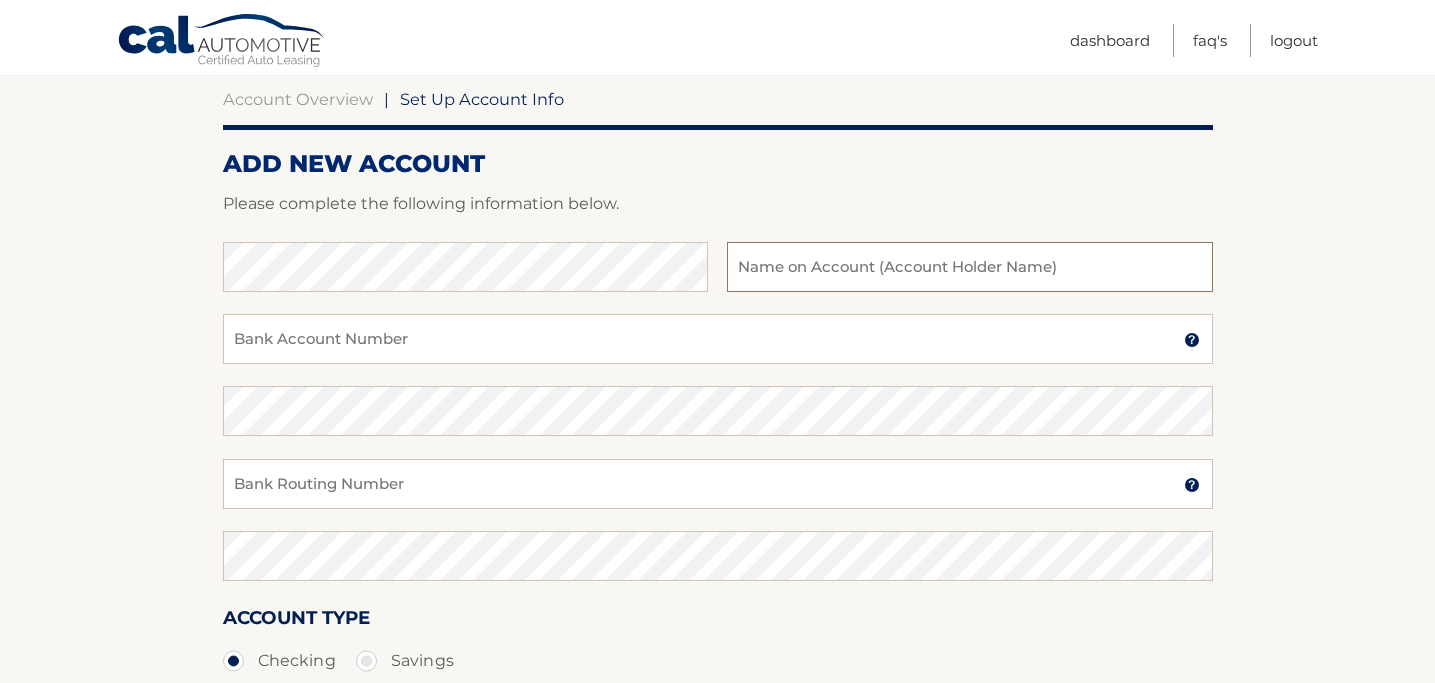 click at bounding box center [969, 267] 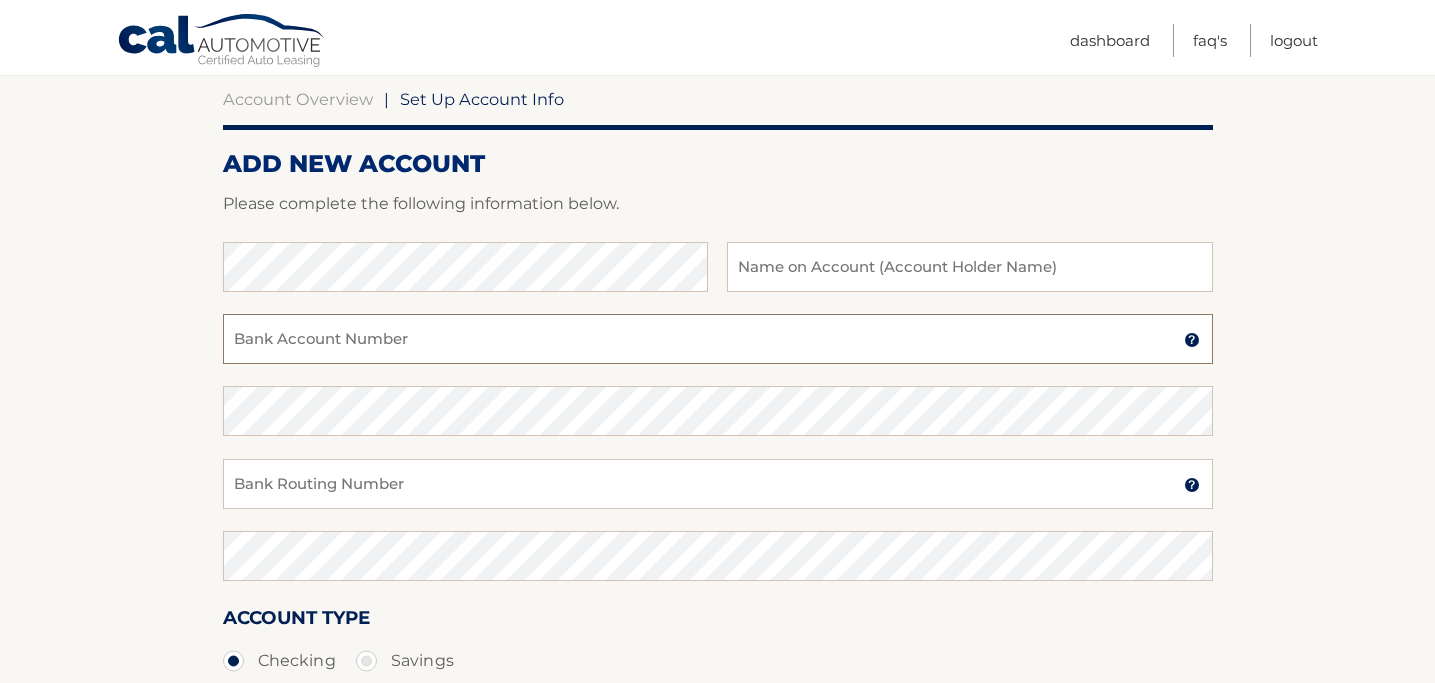 click on "Bank Account Number" at bounding box center (718, 339) 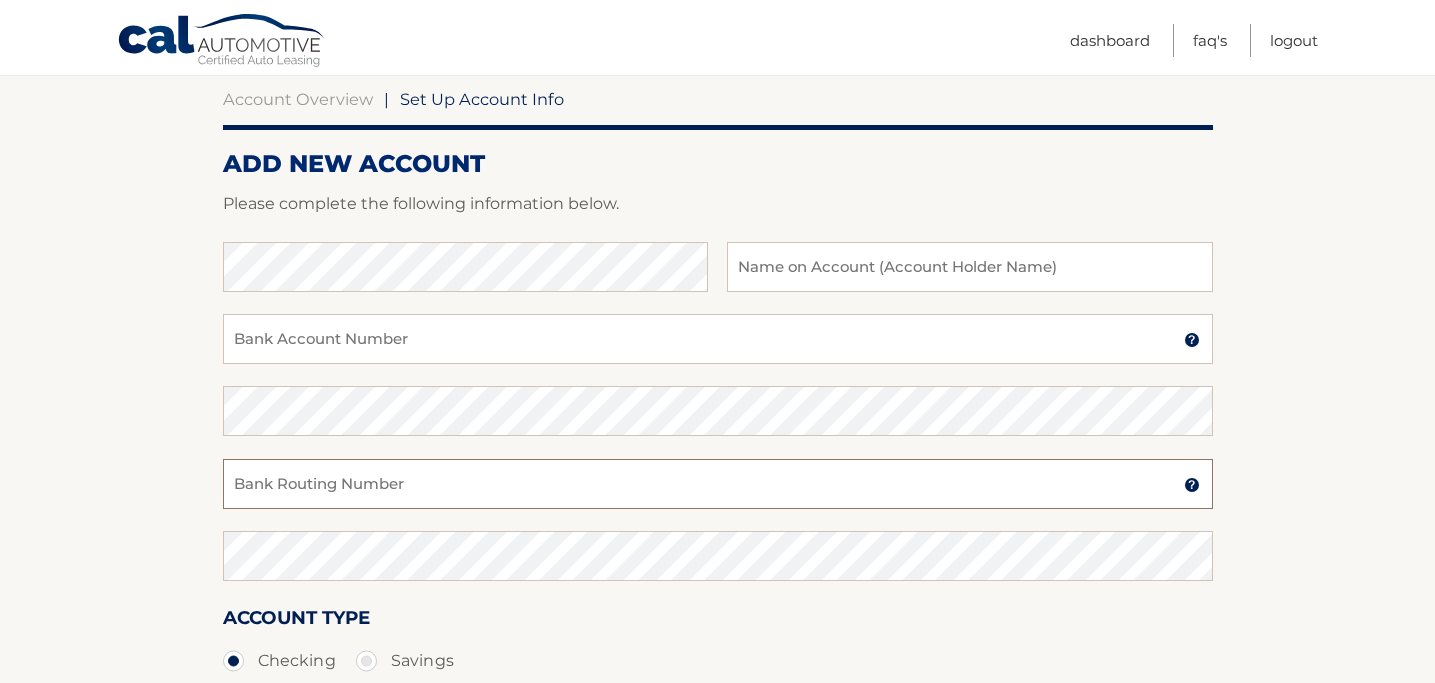 click on "Bank Routing Number" at bounding box center (718, 484) 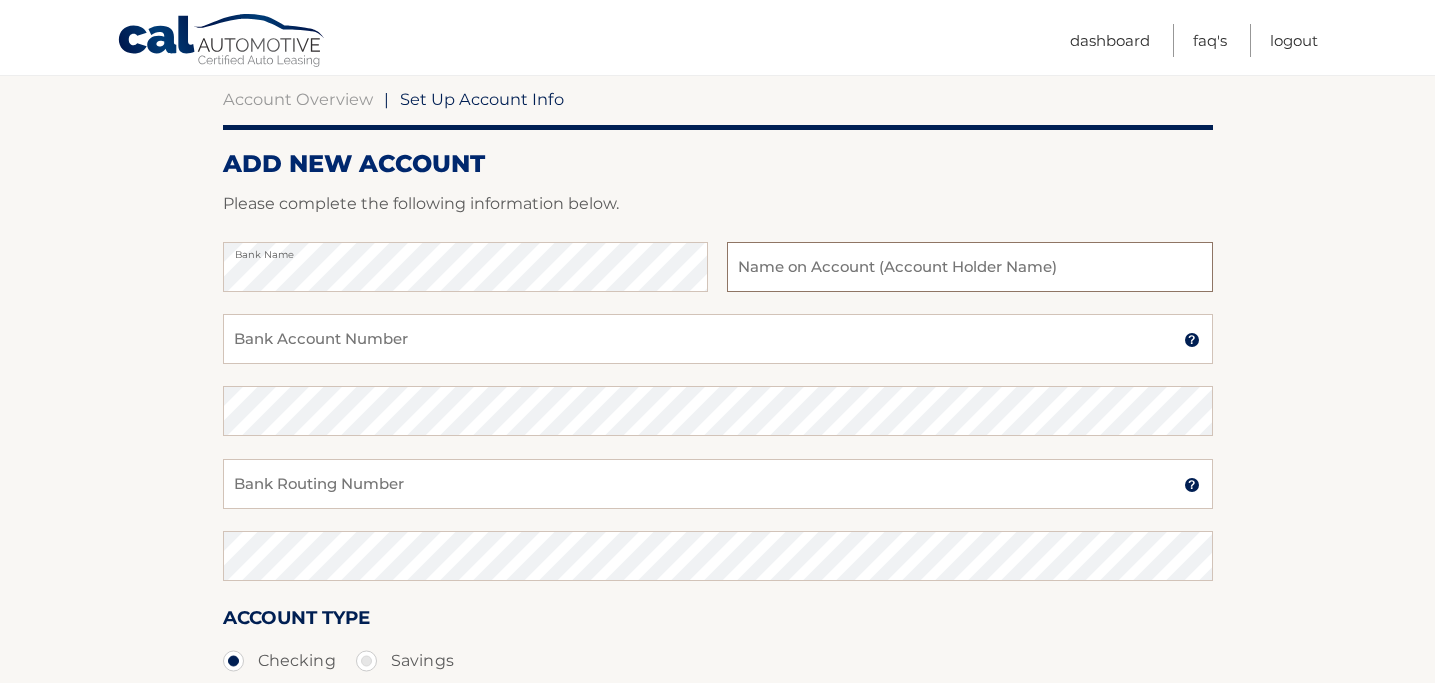 click at bounding box center (969, 267) 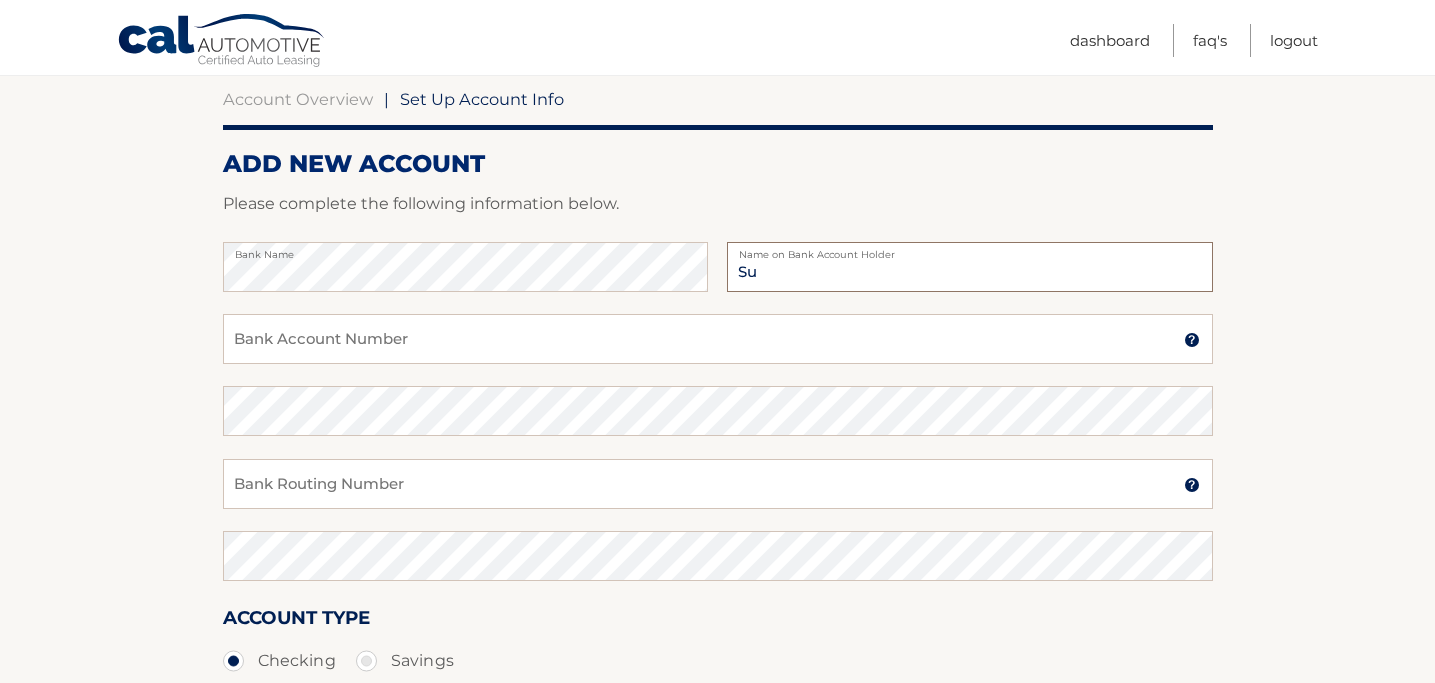 type on "S" 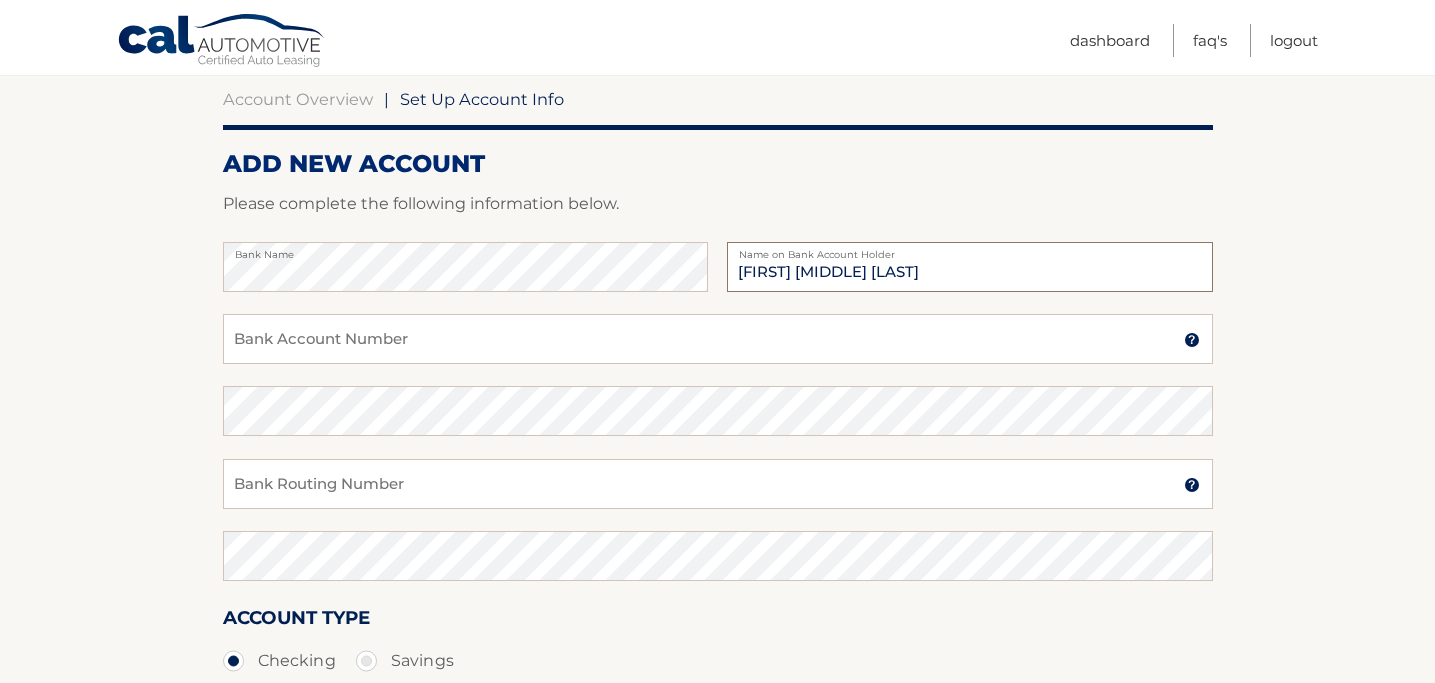 type on "Sun S. Cho" 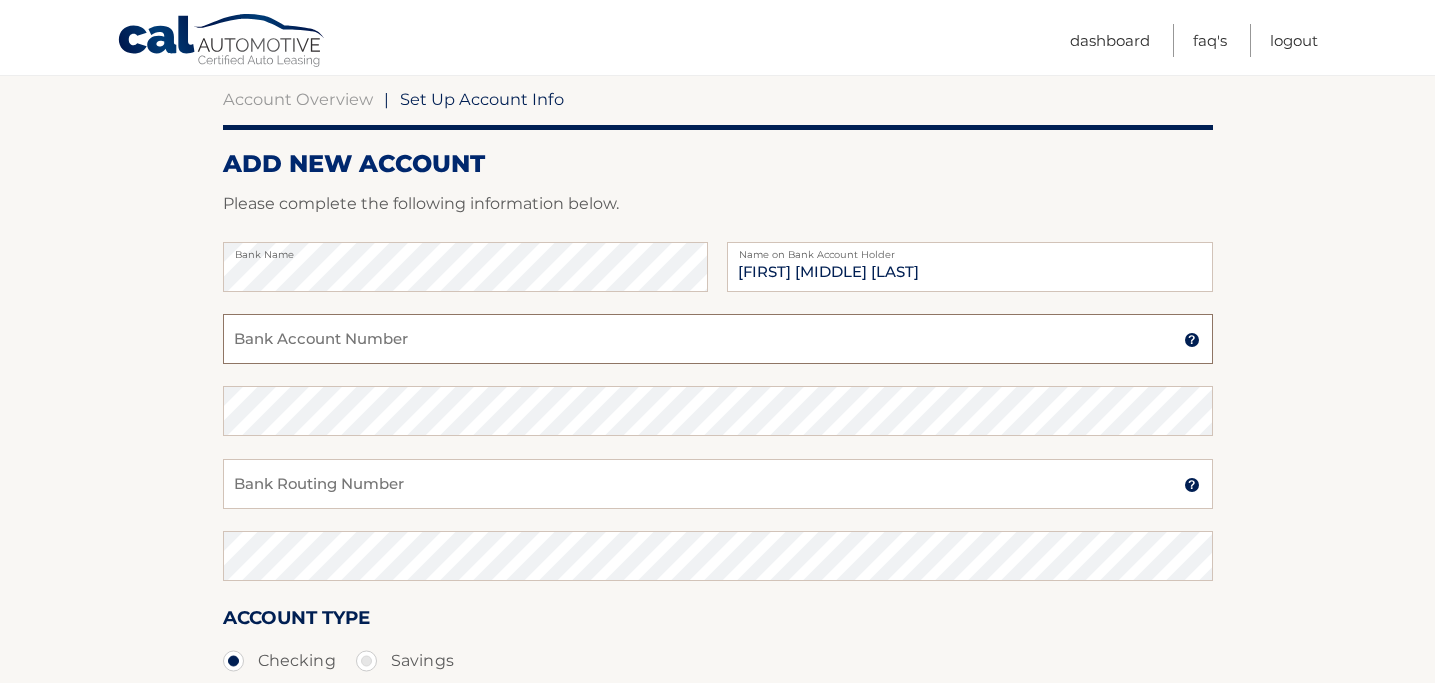 click on "Bank Account Number" at bounding box center (718, 339) 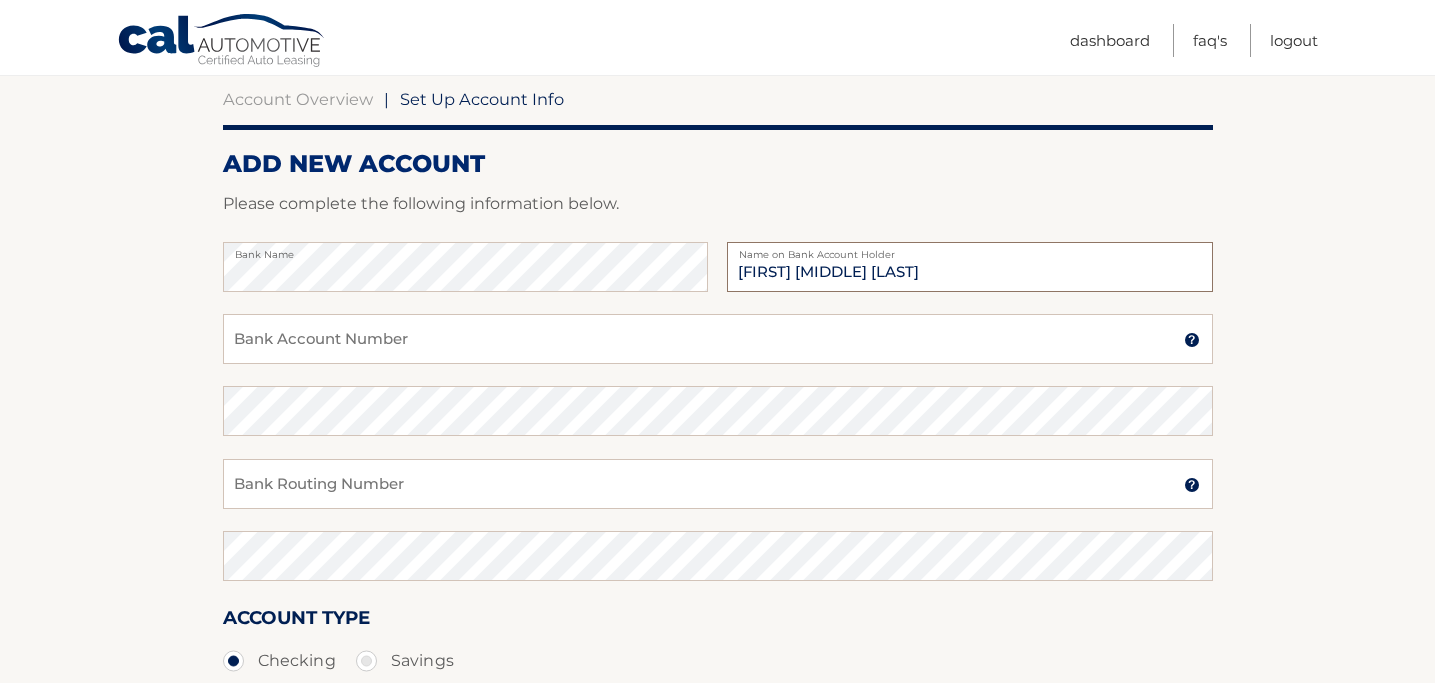 click on "Sun S. Cho" at bounding box center (969, 267) 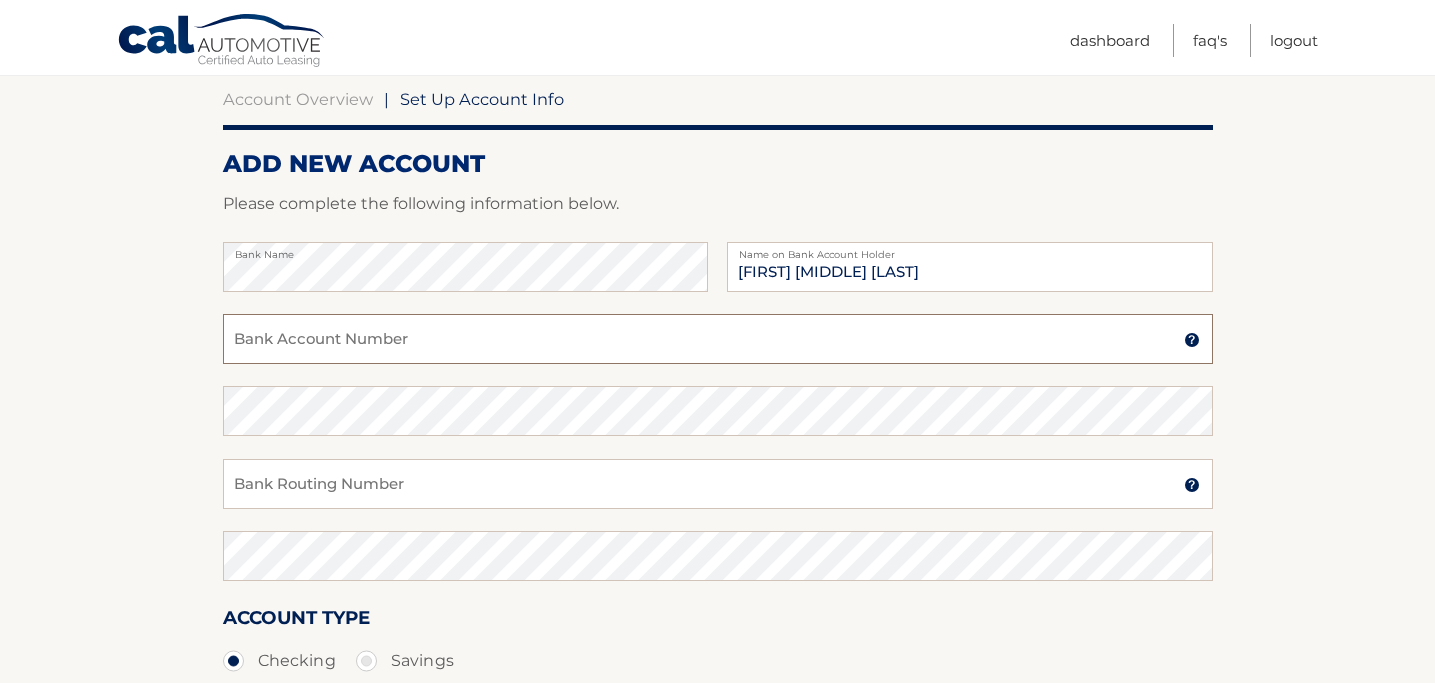 click on "Bank Account Number" at bounding box center [718, 339] 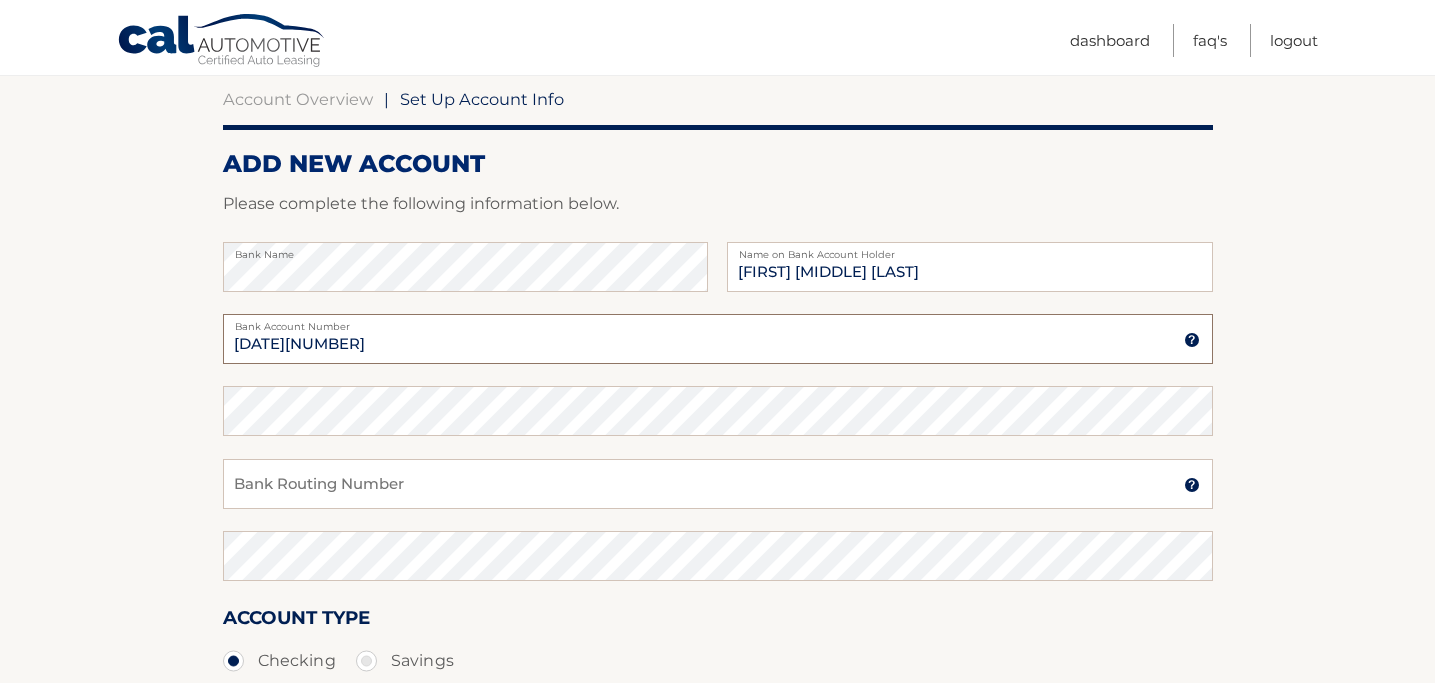 click on "830127585" at bounding box center [718, 339] 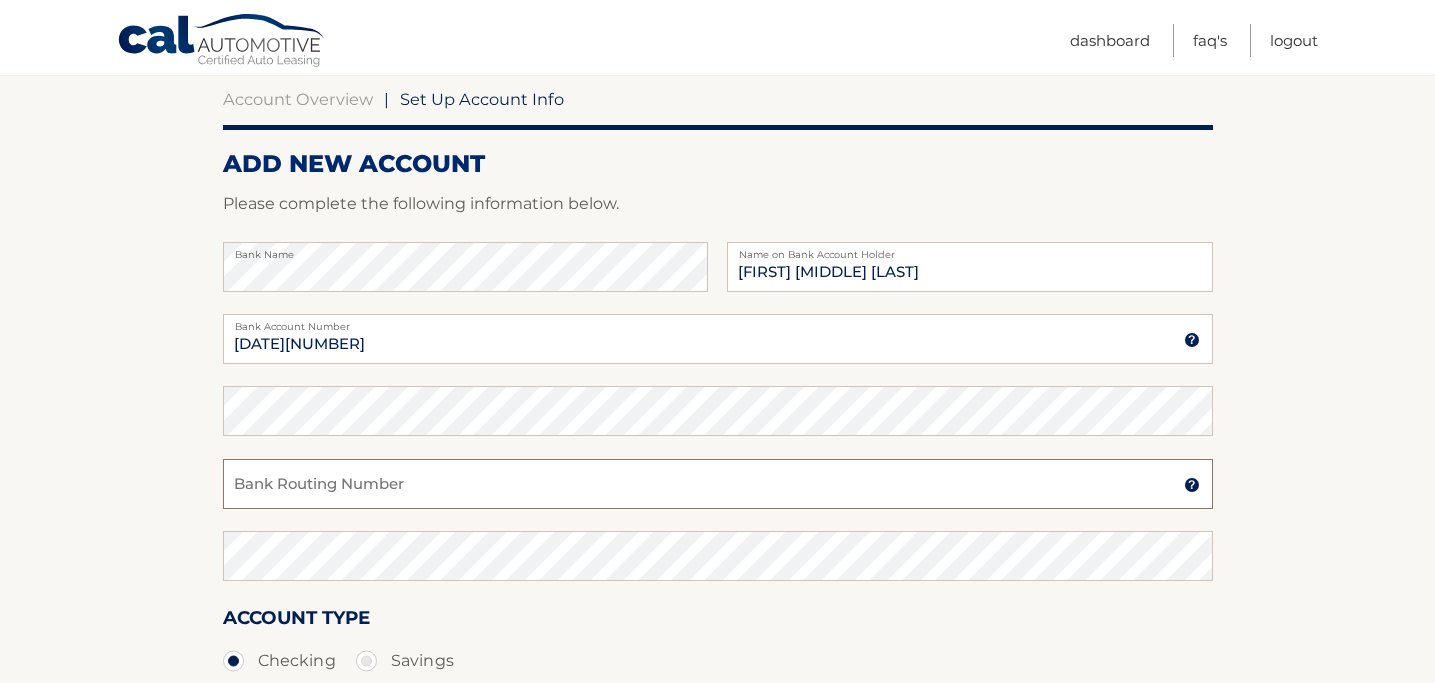 click on "Bank Routing Number" at bounding box center (718, 484) 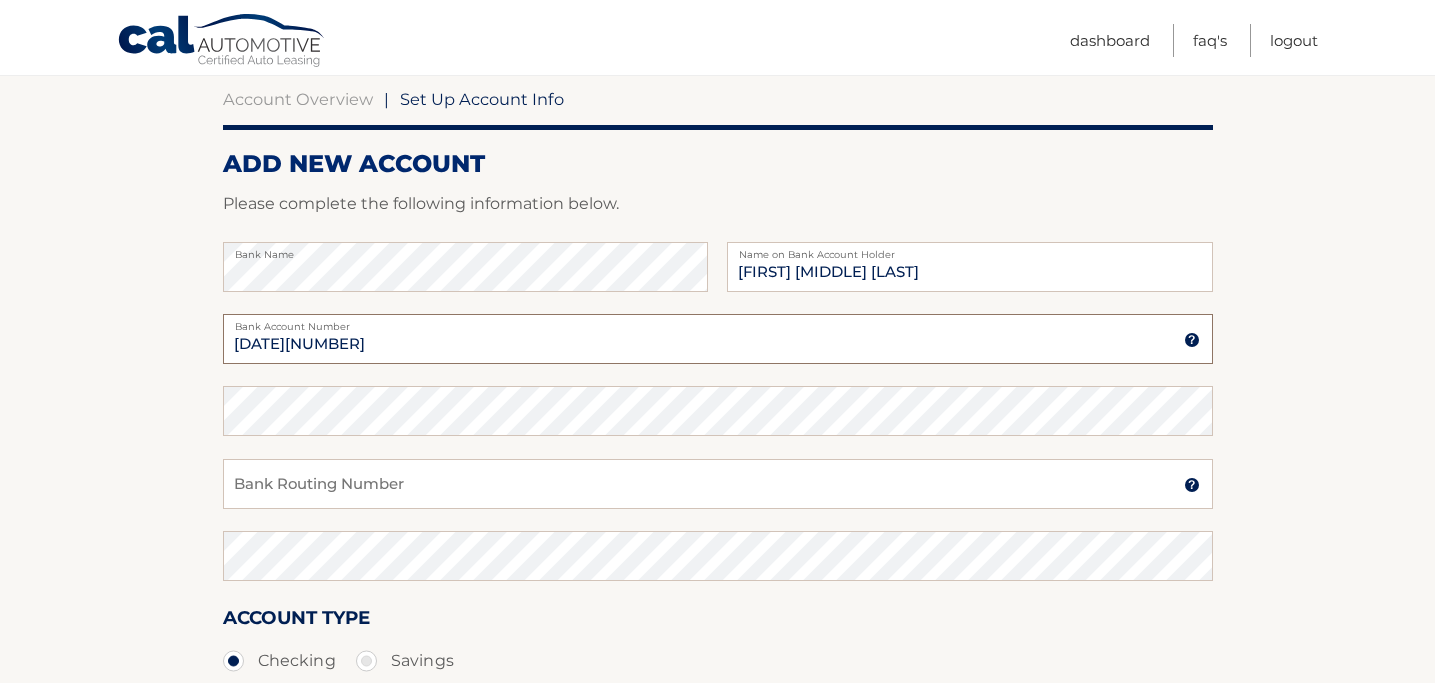 drag, startPoint x: 313, startPoint y: 339, endPoint x: 418, endPoint y: 355, distance: 106.21205 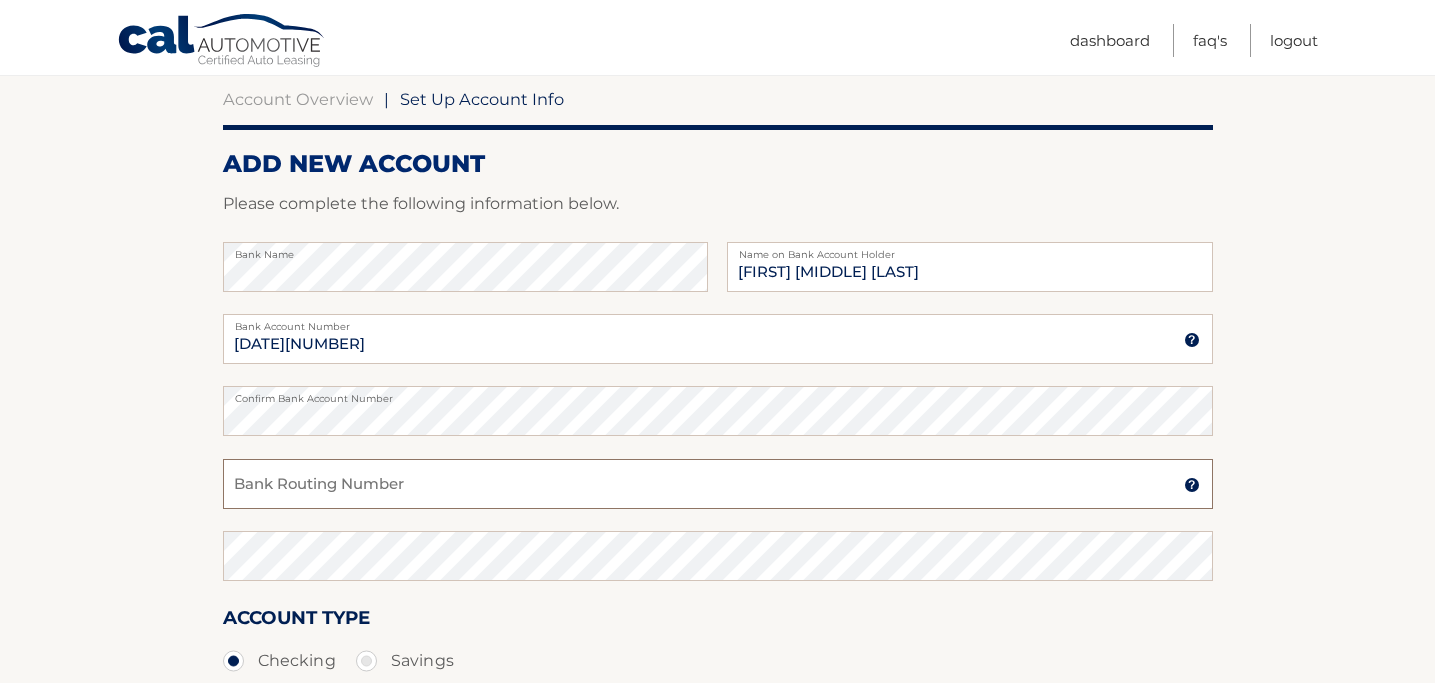 click on "Bank Routing Number" at bounding box center [718, 484] 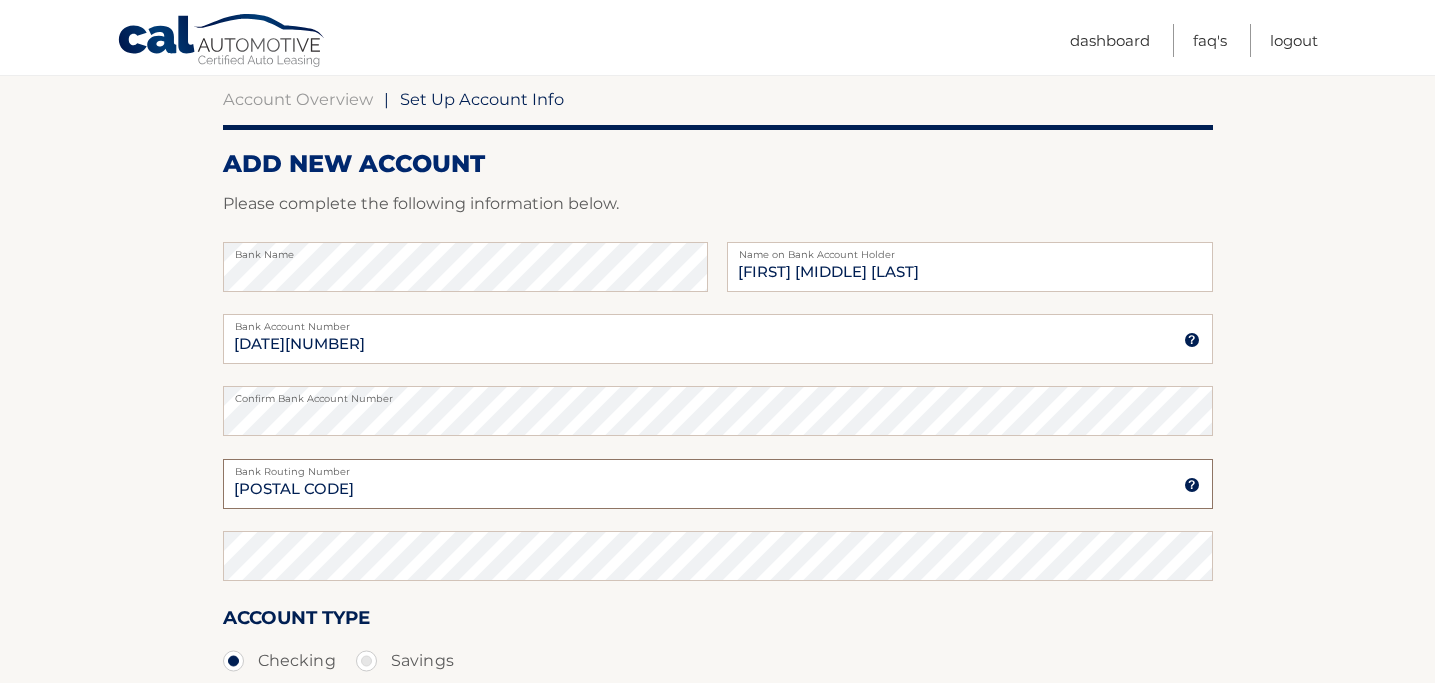 type on "021202337" 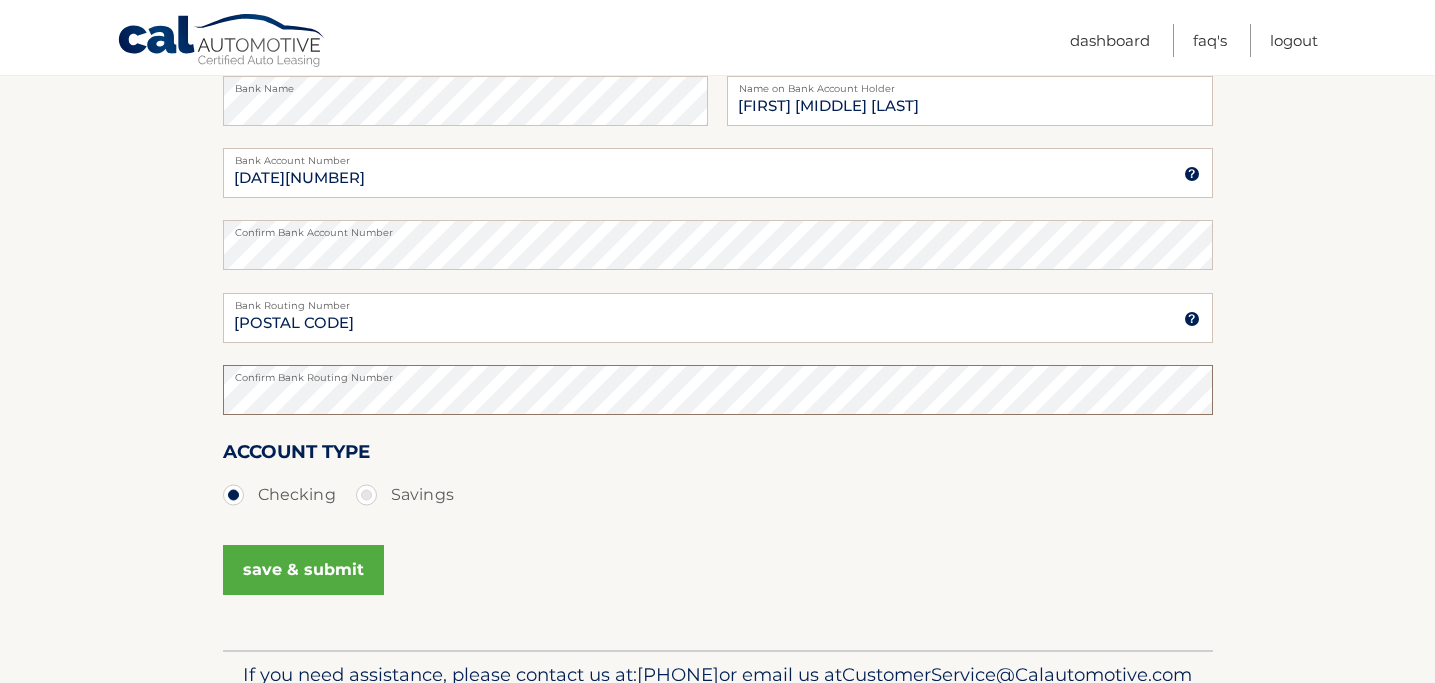 scroll, scrollTop: 360, scrollLeft: 0, axis: vertical 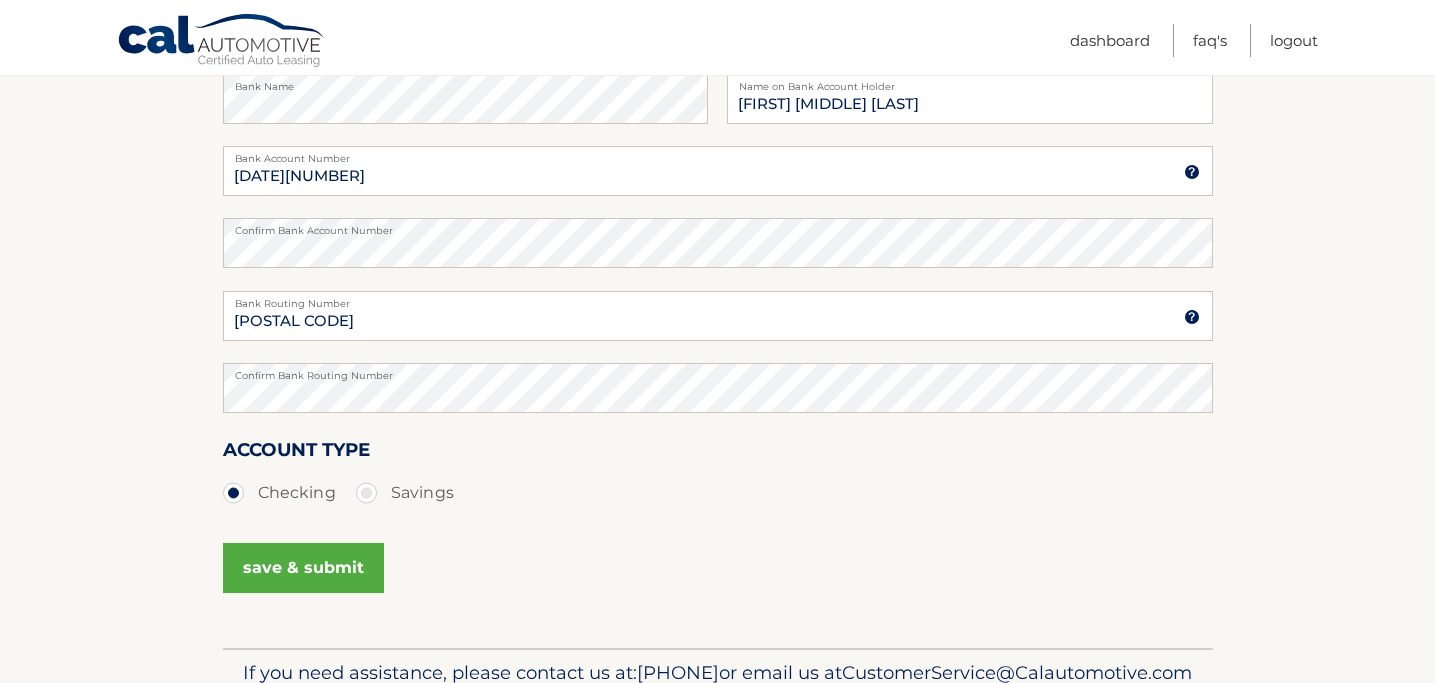 click on "save & submit" at bounding box center [303, 568] 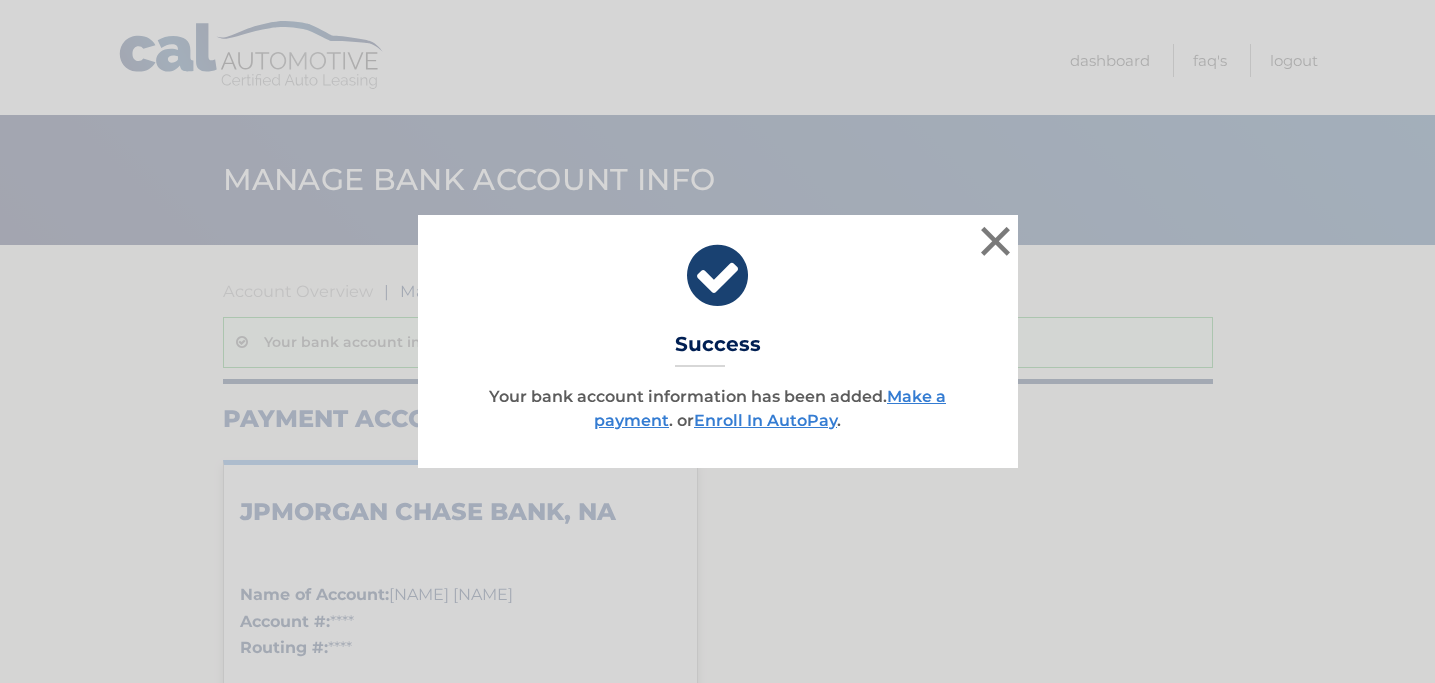 scroll, scrollTop: 0, scrollLeft: 0, axis: both 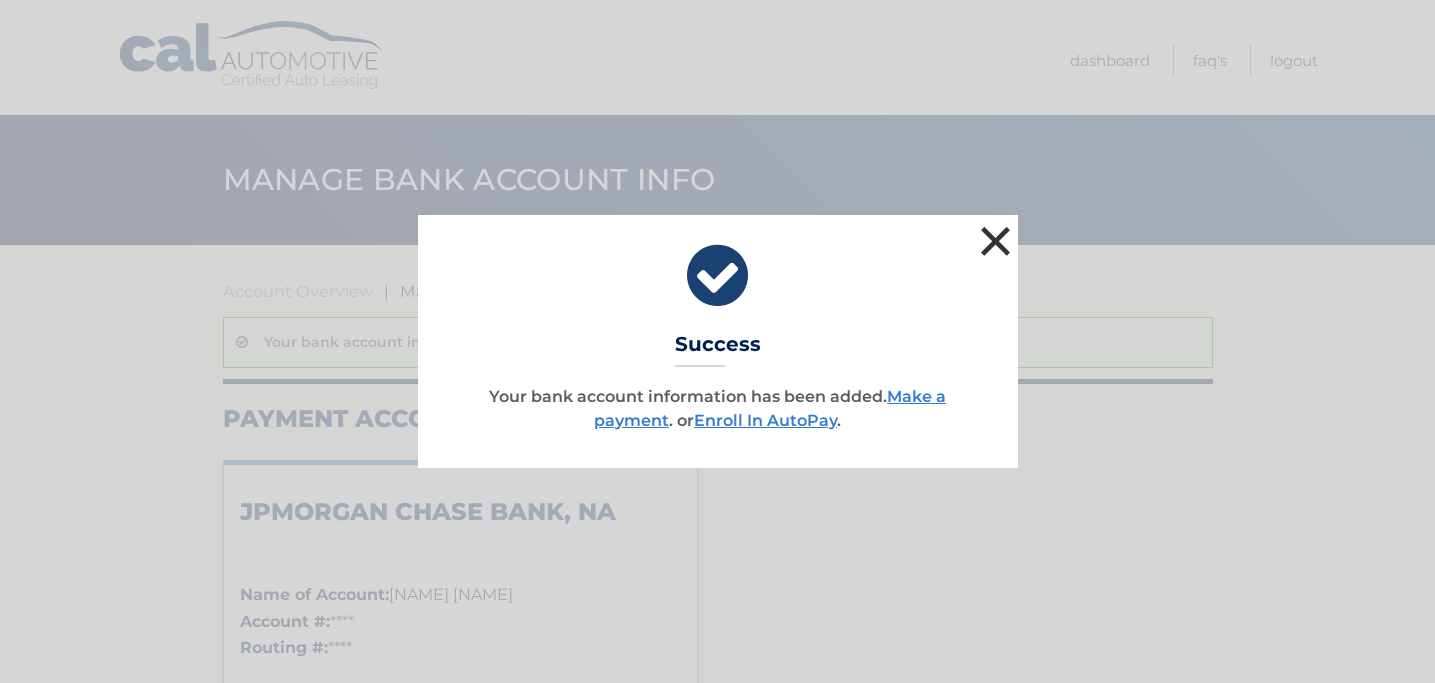click on "×" at bounding box center (996, 241) 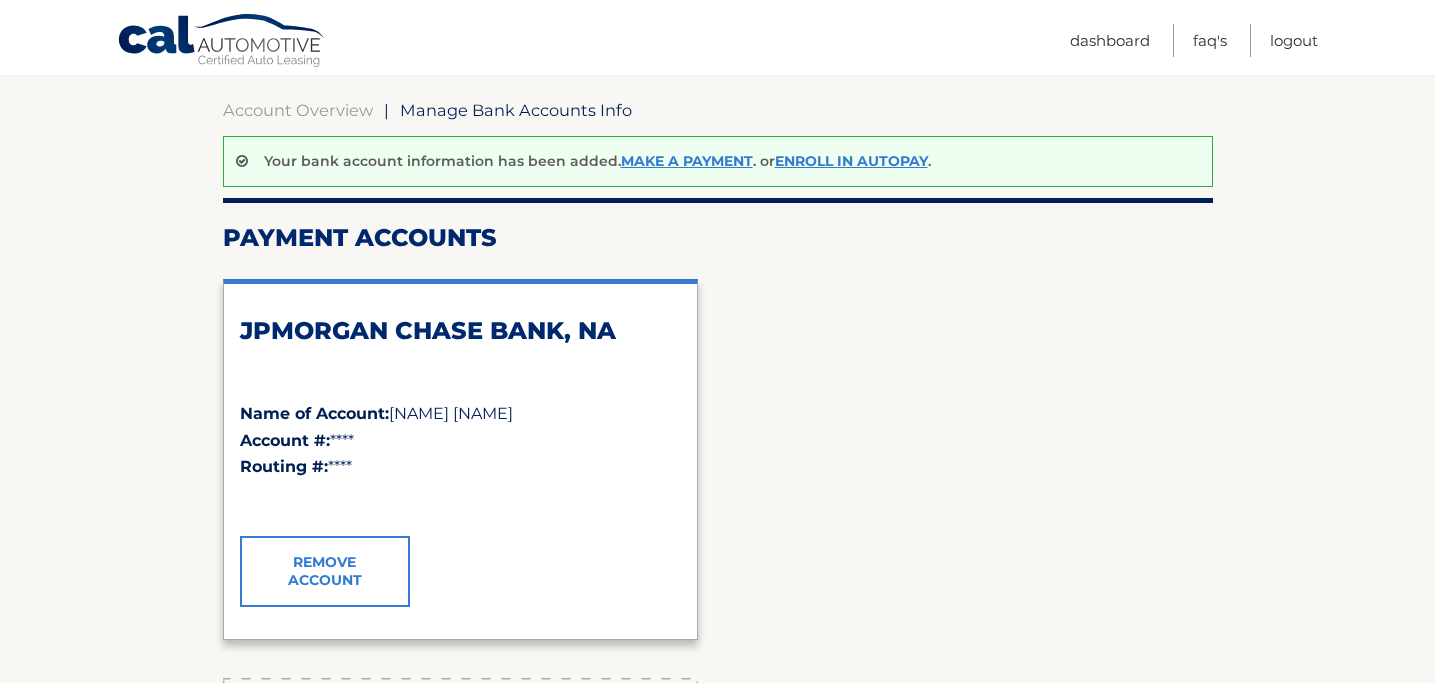 scroll, scrollTop: 170, scrollLeft: 0, axis: vertical 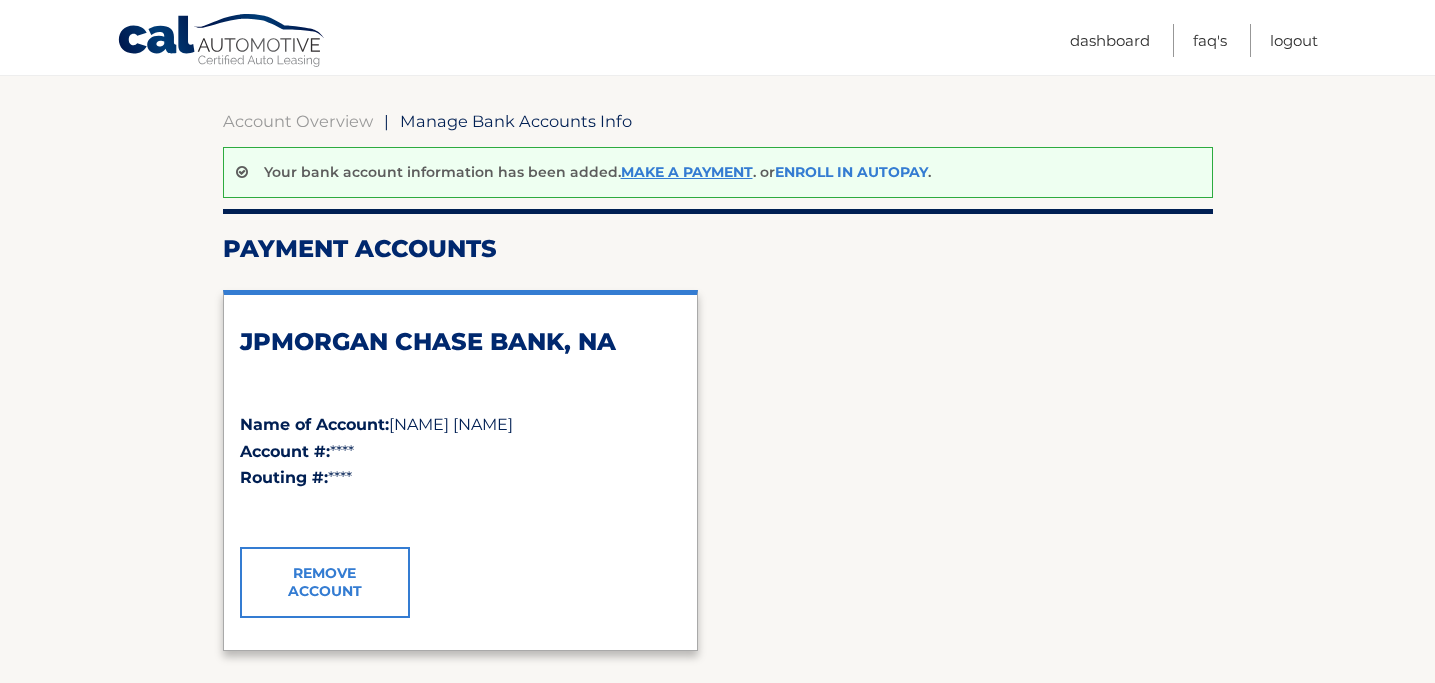 click on "Enroll In AutoPay" at bounding box center [851, 172] 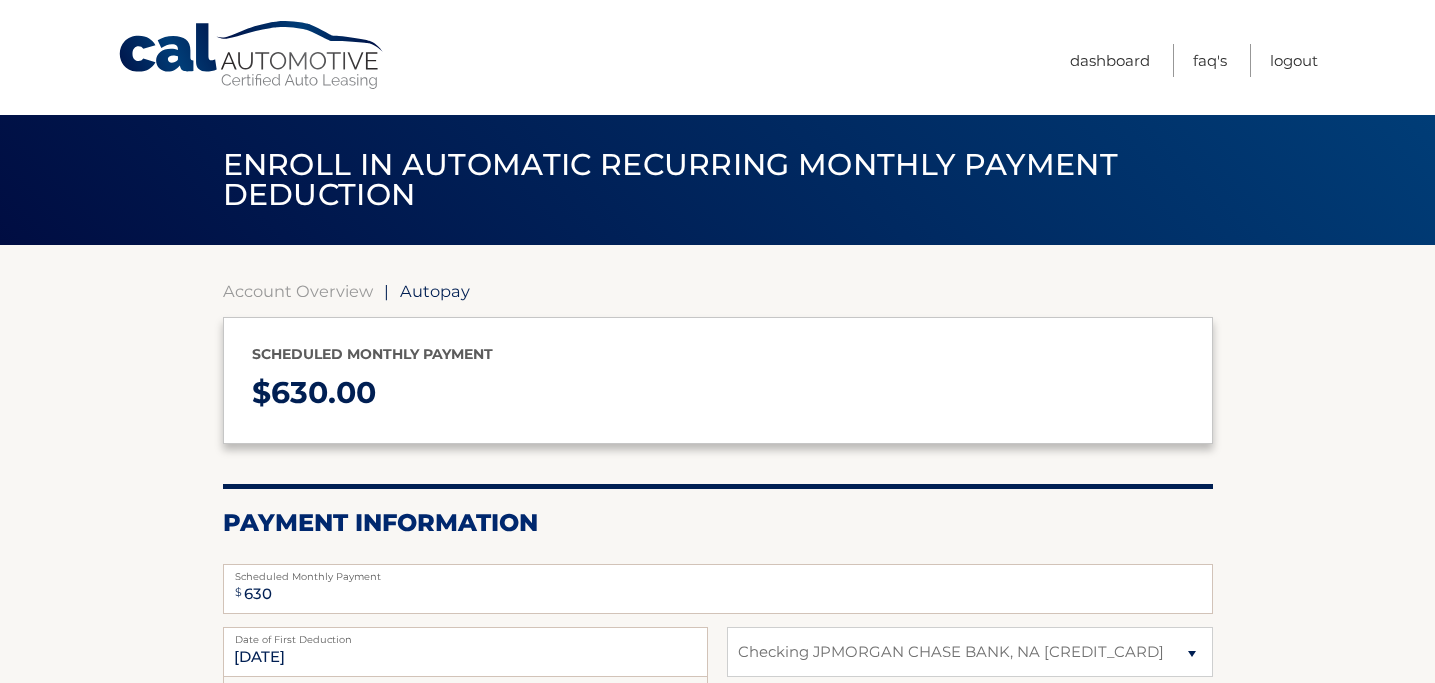 select on "ZmExMzBkYzctNmNmNi00MGM4LWI5MjEtZjJhNjE1NzU5N2Vk" 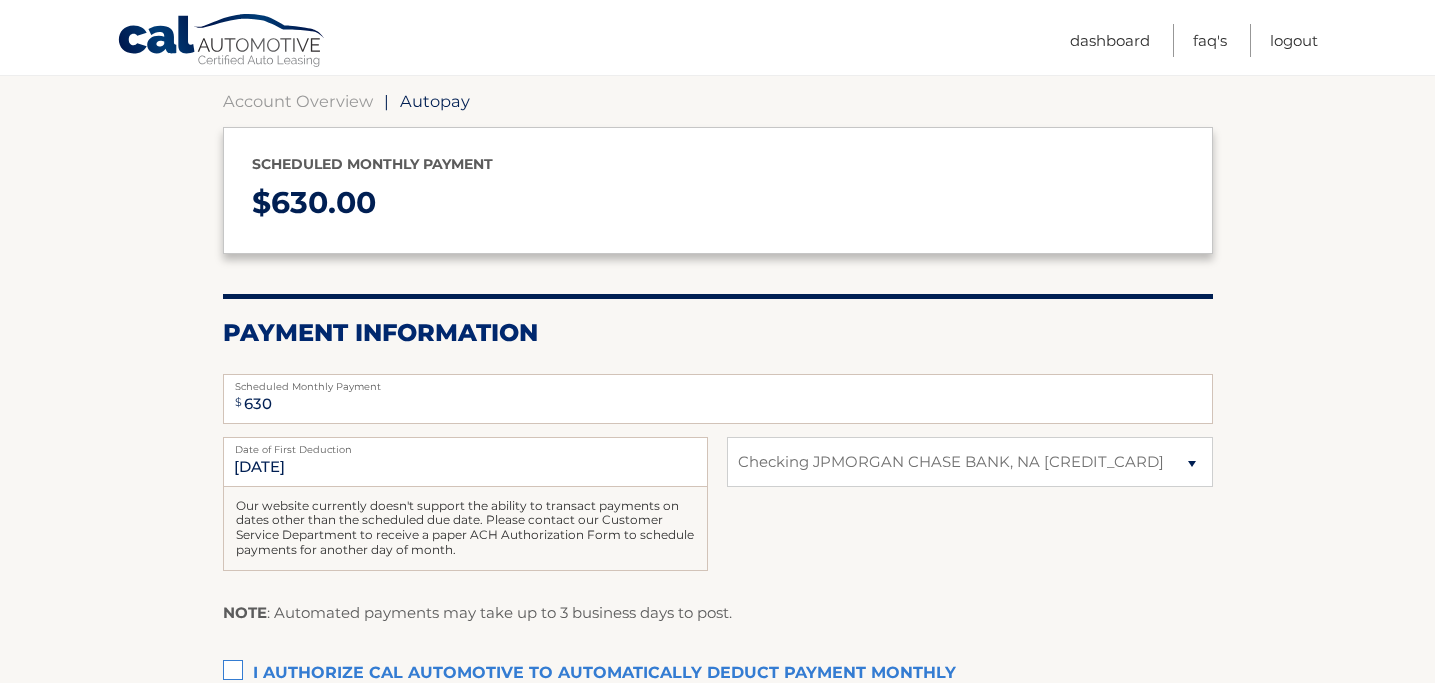 scroll, scrollTop: 292, scrollLeft: 0, axis: vertical 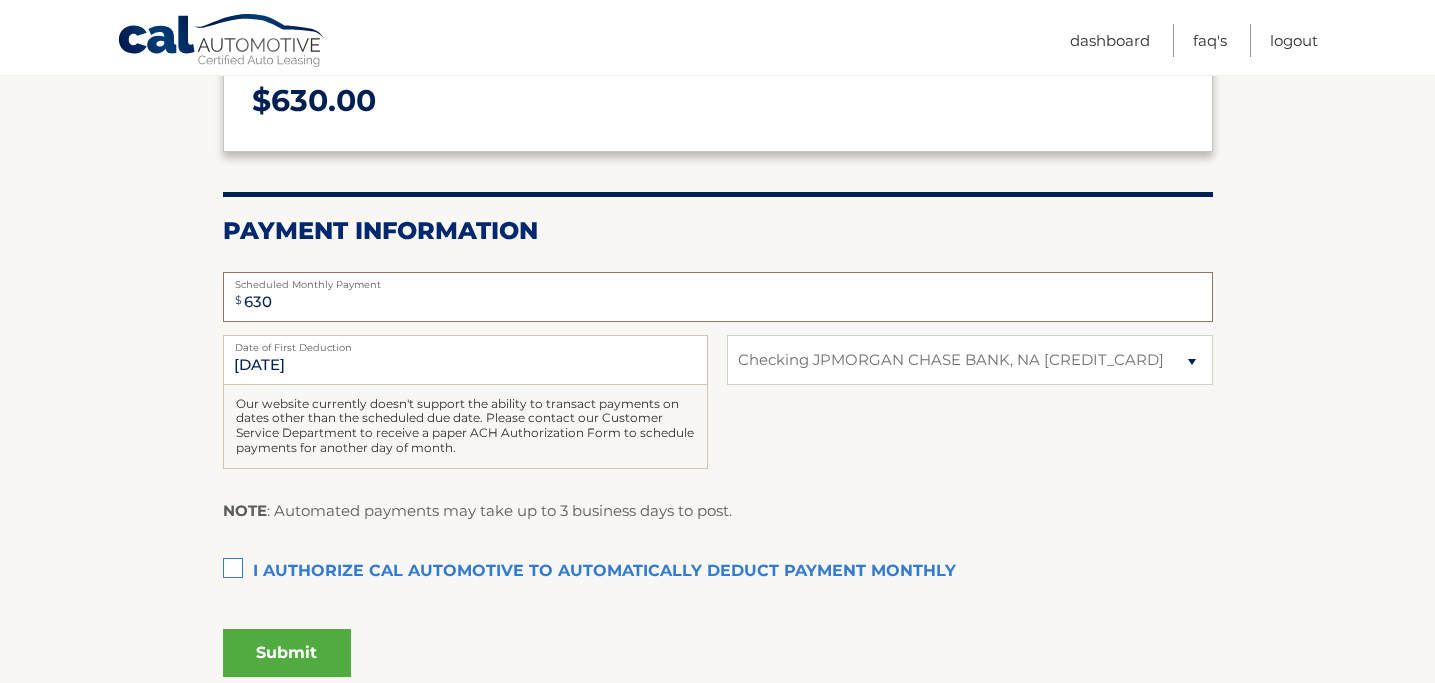 click on "630" at bounding box center [718, 297] 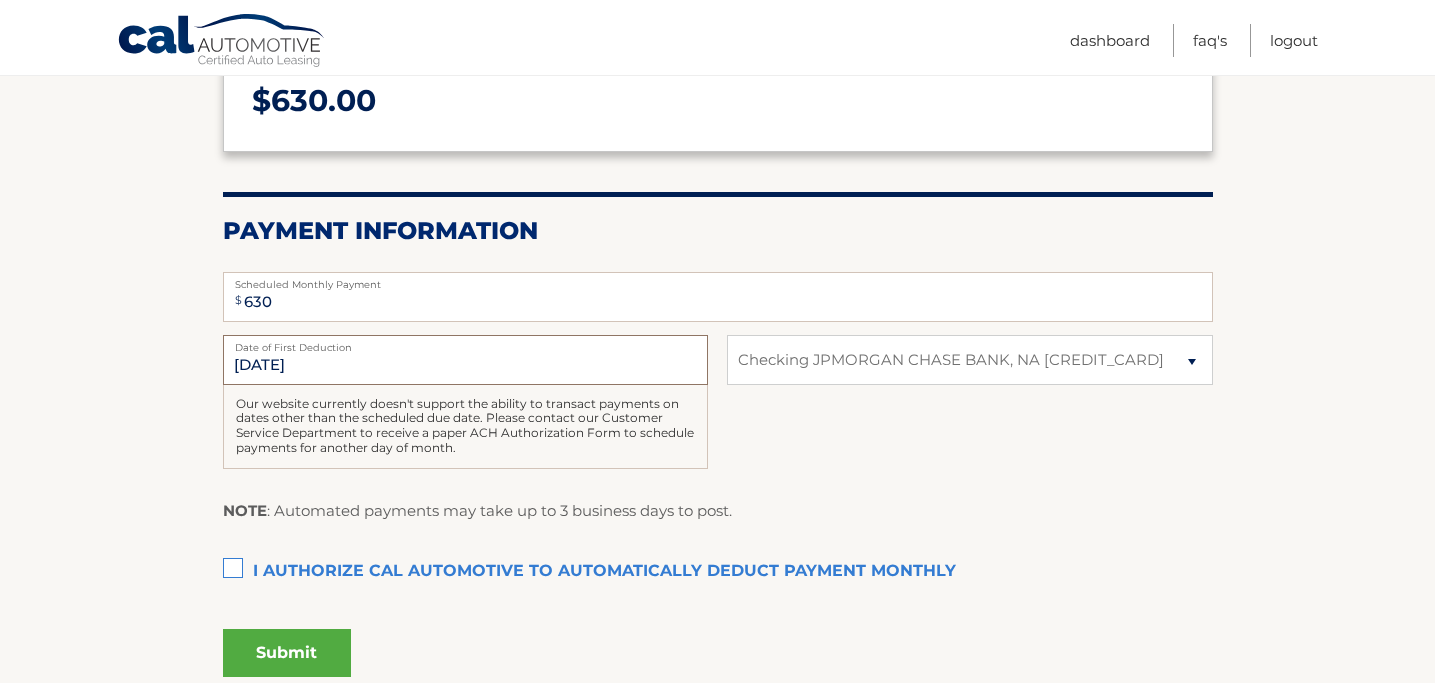 click on "8/5/2025" at bounding box center [465, 360] 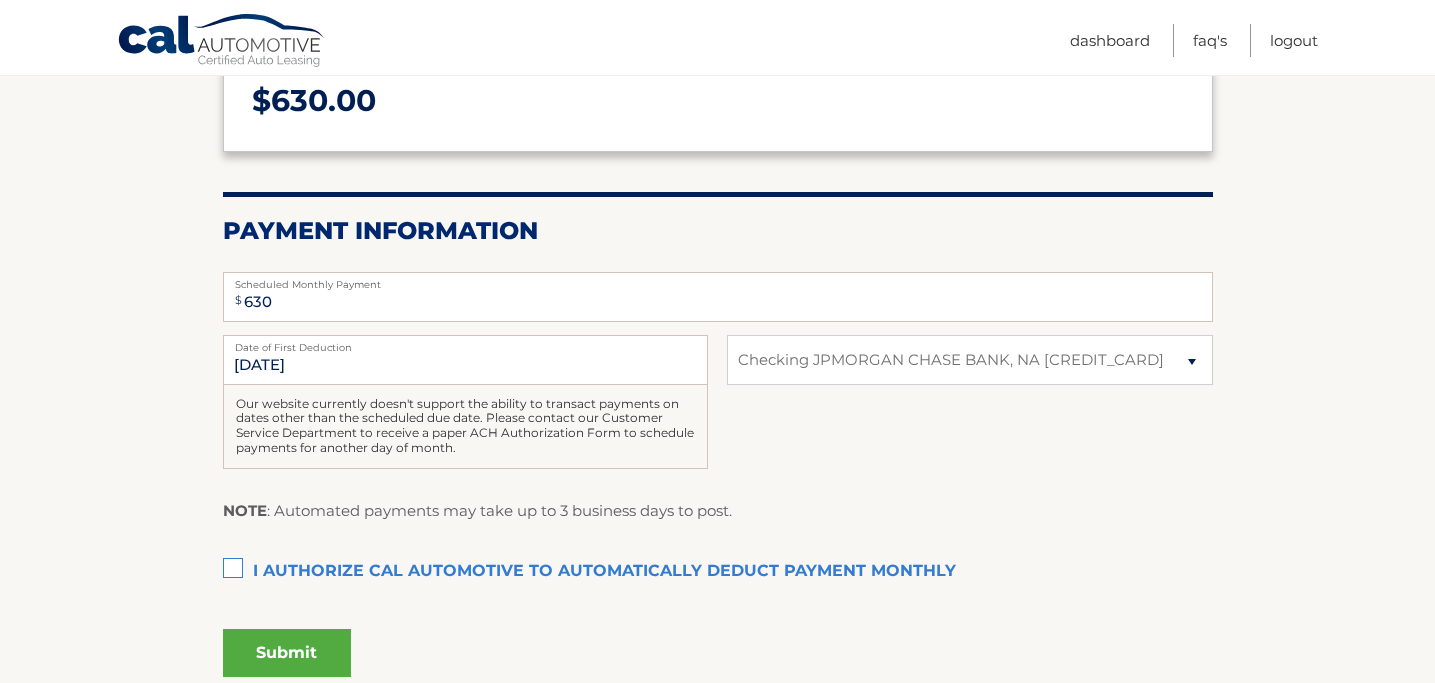 click on "Date of First Deduction" at bounding box center (465, 343) 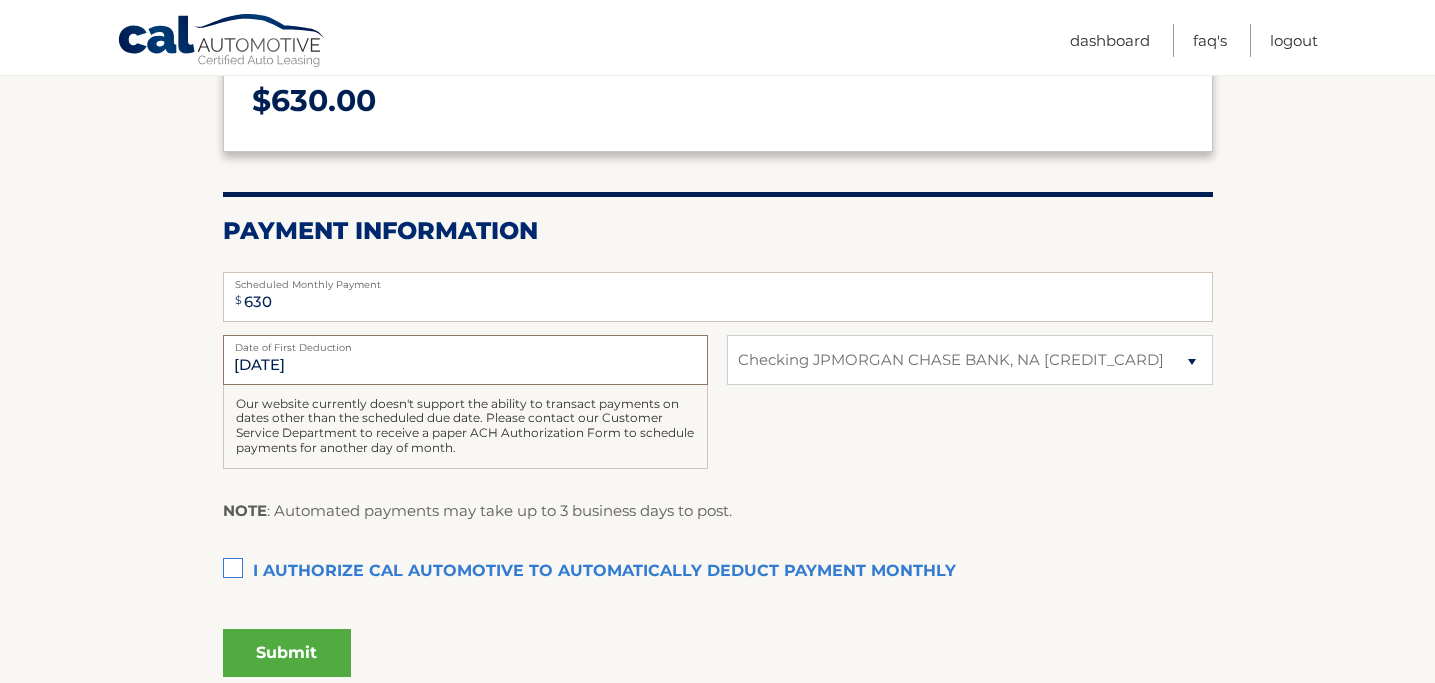 click on "8/5/2025" at bounding box center (465, 360) 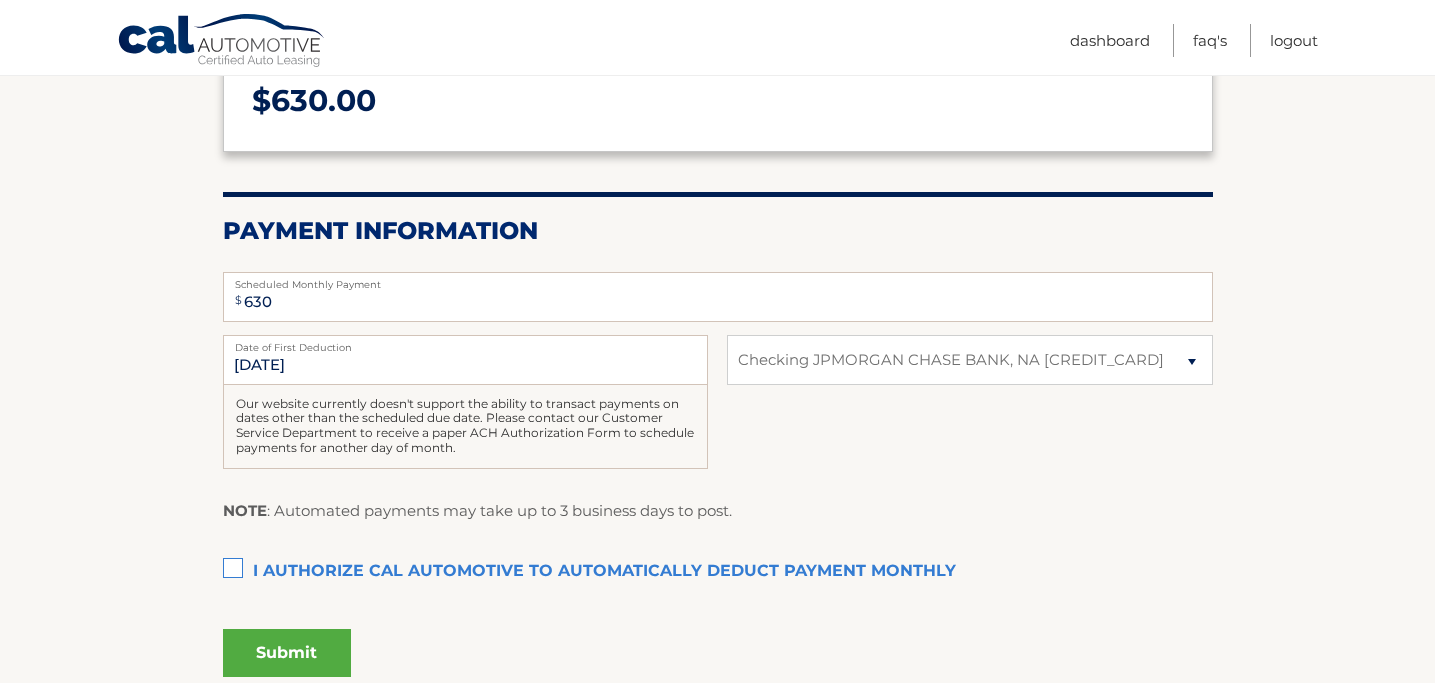 click on "Date of First Deduction" at bounding box center [465, 343] 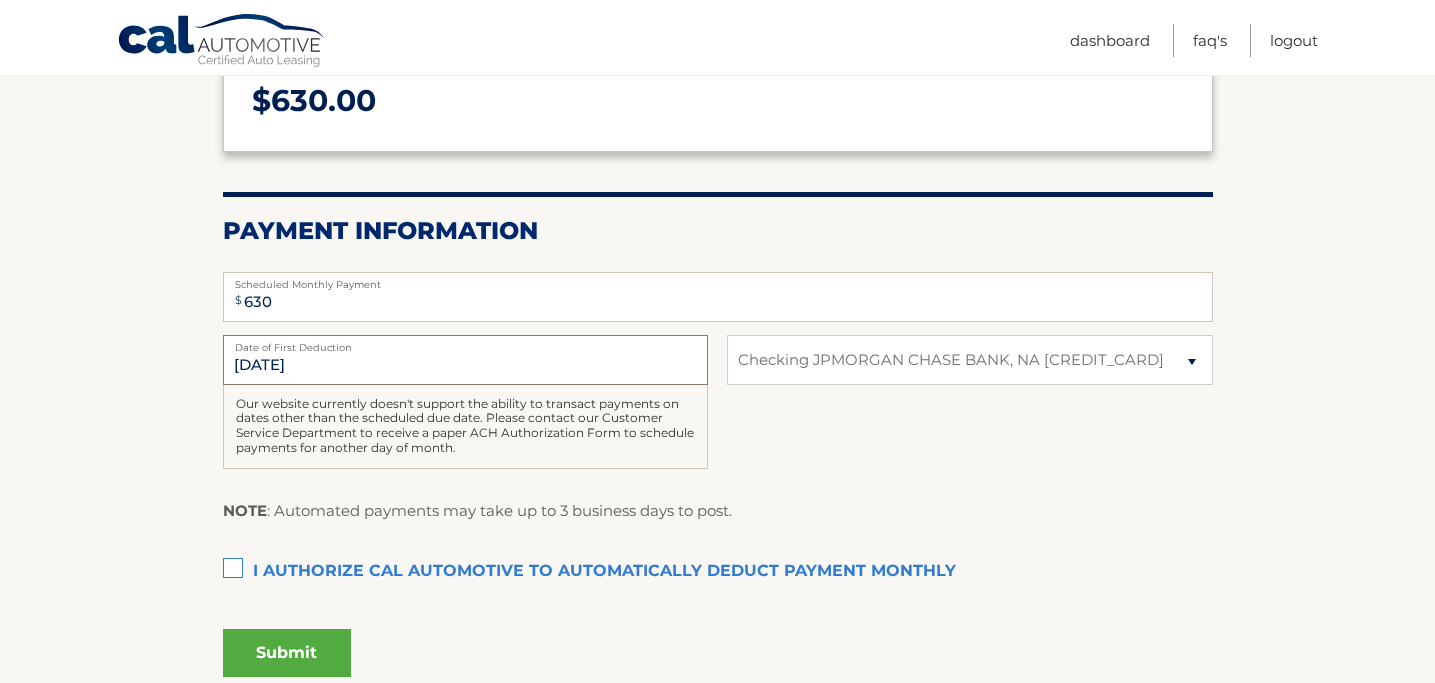 click on "8/5/2025" at bounding box center [465, 360] 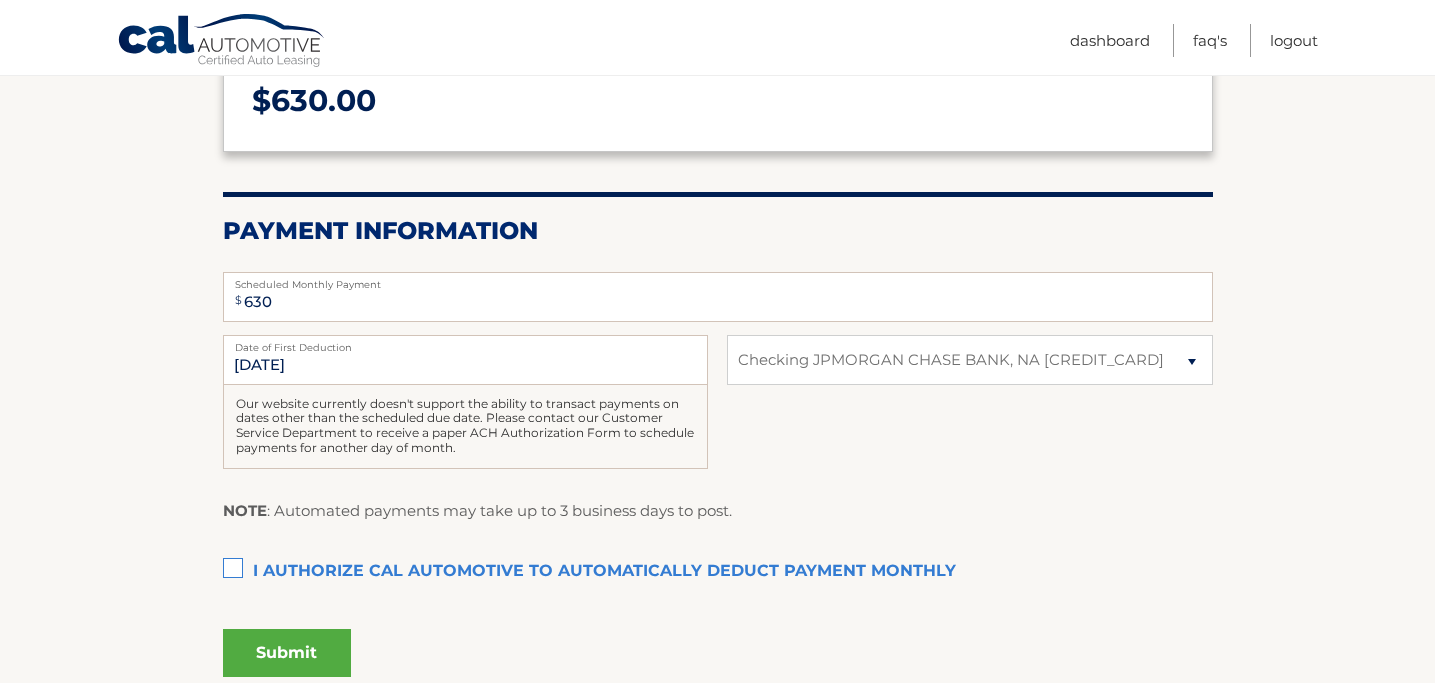click on "Our website currently doesn't support the ability to transact payments on dates other than the scheduled due date. Please contact our Customer Service Department to receive a paper ACH Authorization Form to schedule payments for another day of month." at bounding box center (465, 427) 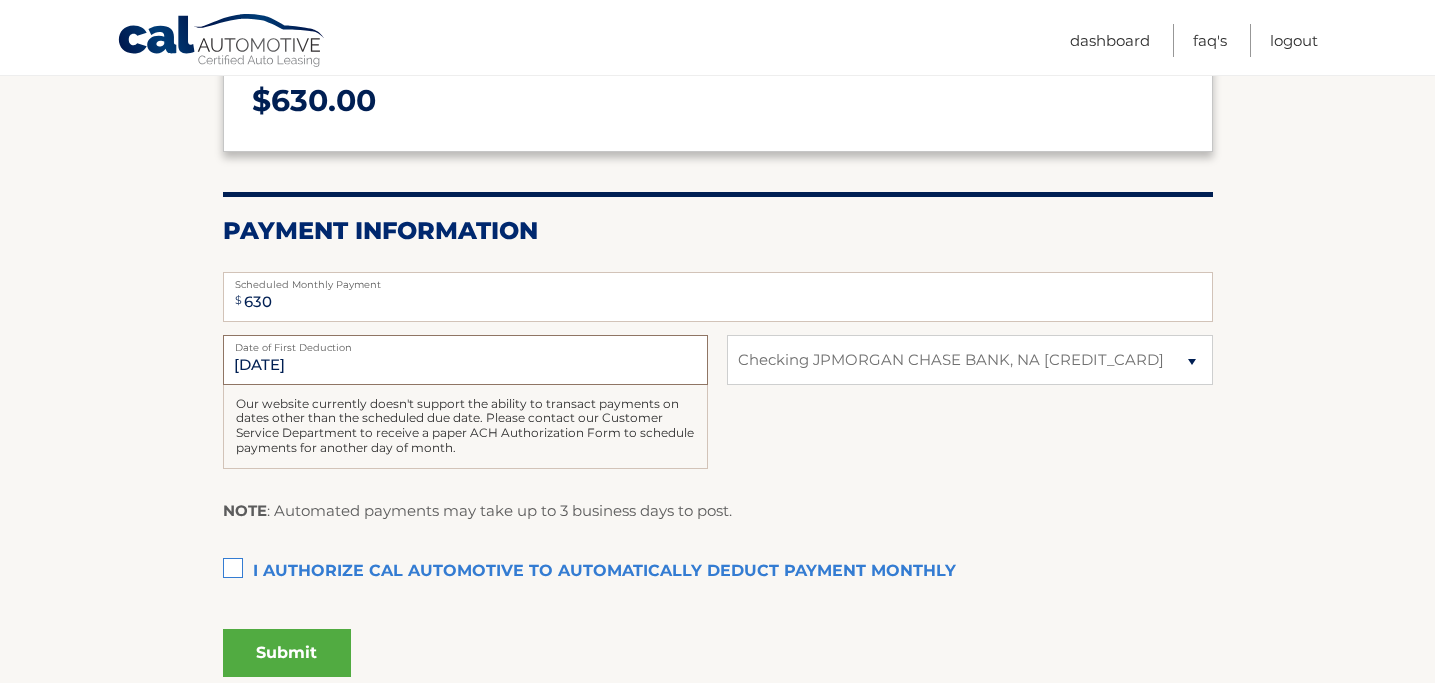 click on "8/5/2025" at bounding box center (465, 360) 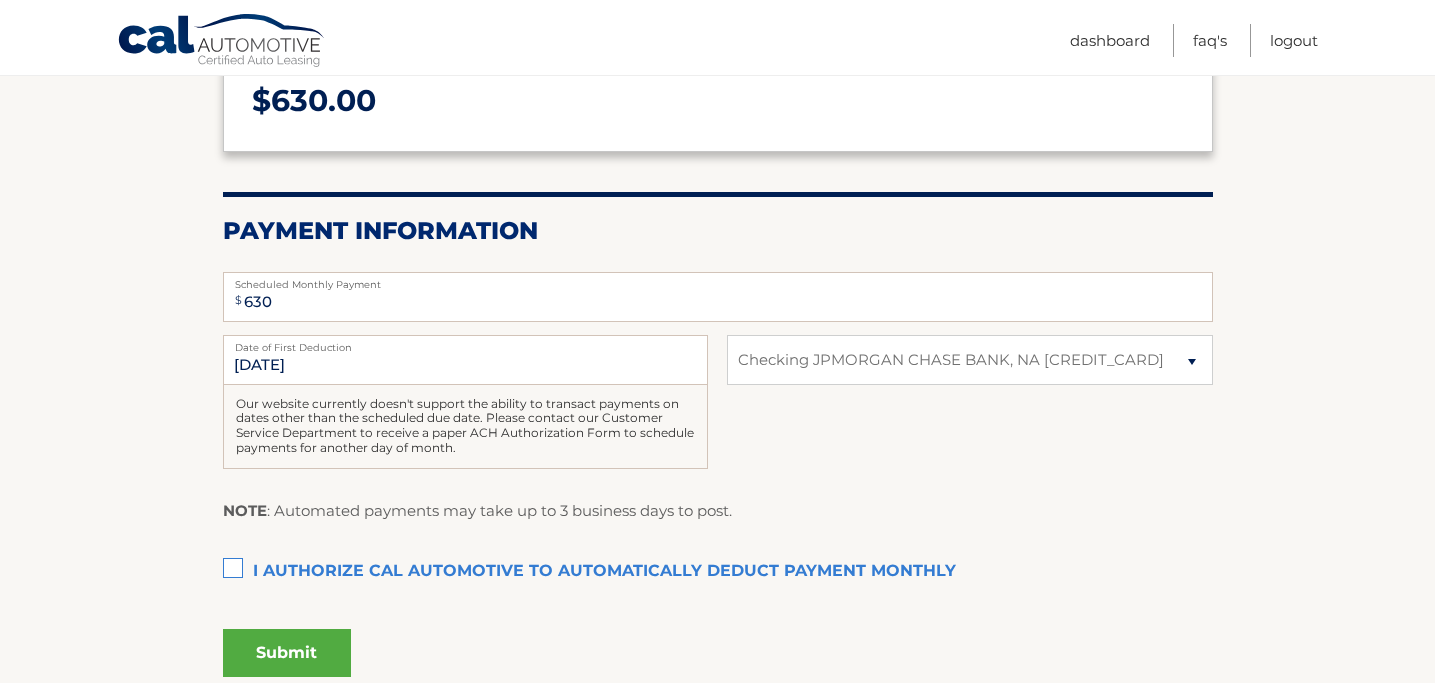 click on "Our website currently doesn't support the ability to transact payments on dates other than the scheduled due date. Please contact our Customer Service Department to receive a paper ACH Authorization Form to schedule payments for another day of month." at bounding box center [465, 427] 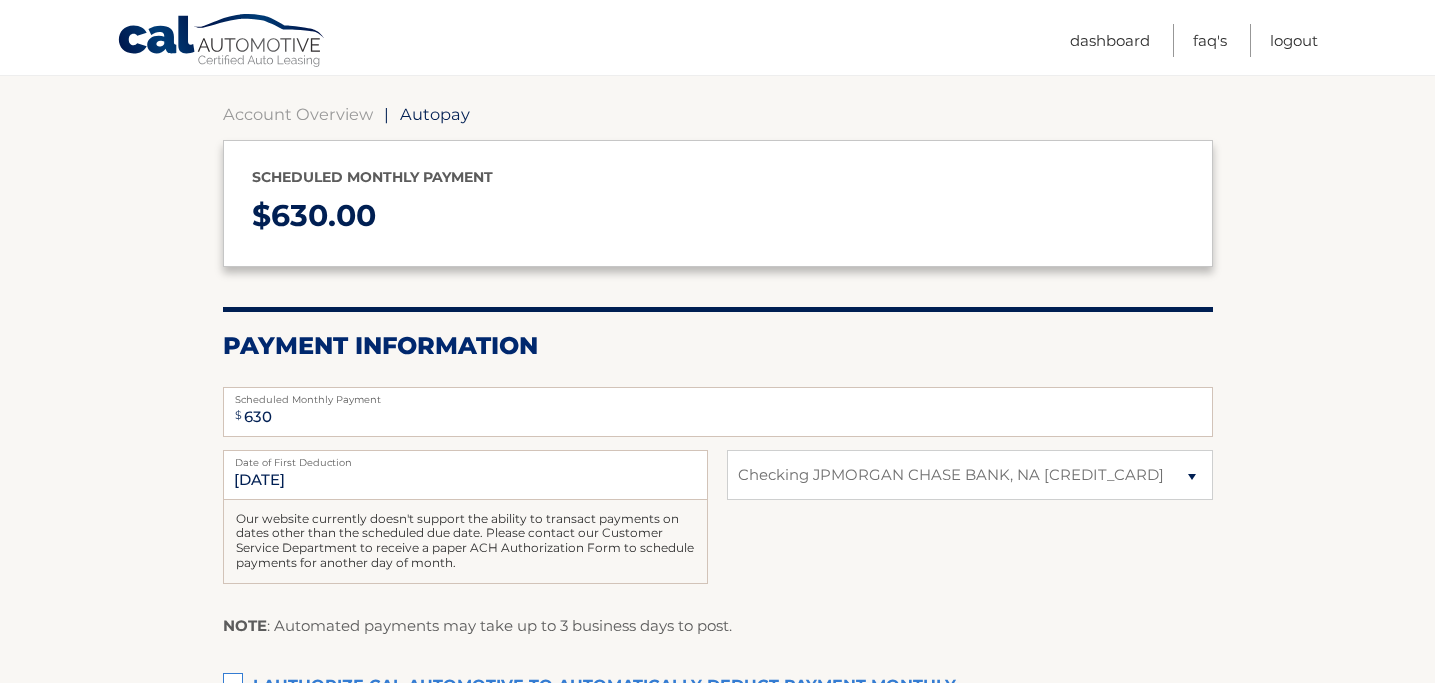 scroll, scrollTop: 171, scrollLeft: 0, axis: vertical 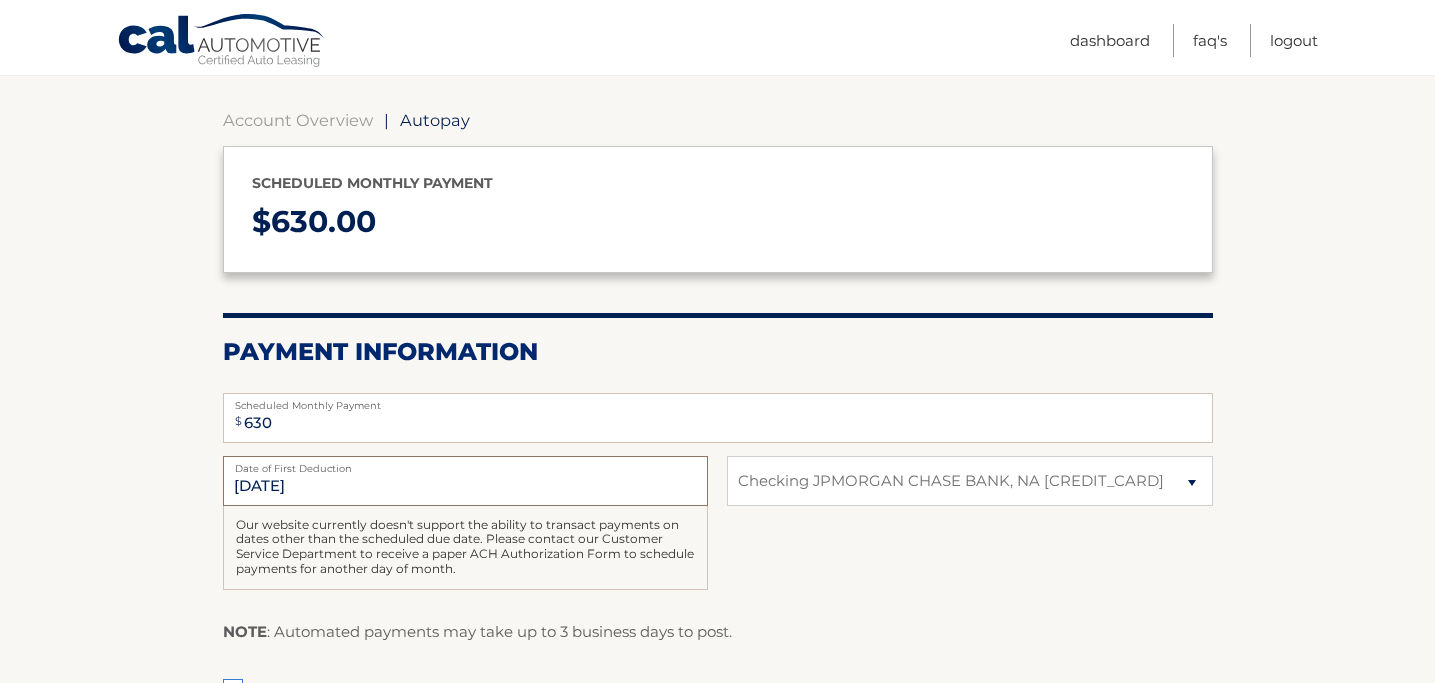 click on "8/5/2025" at bounding box center (465, 481) 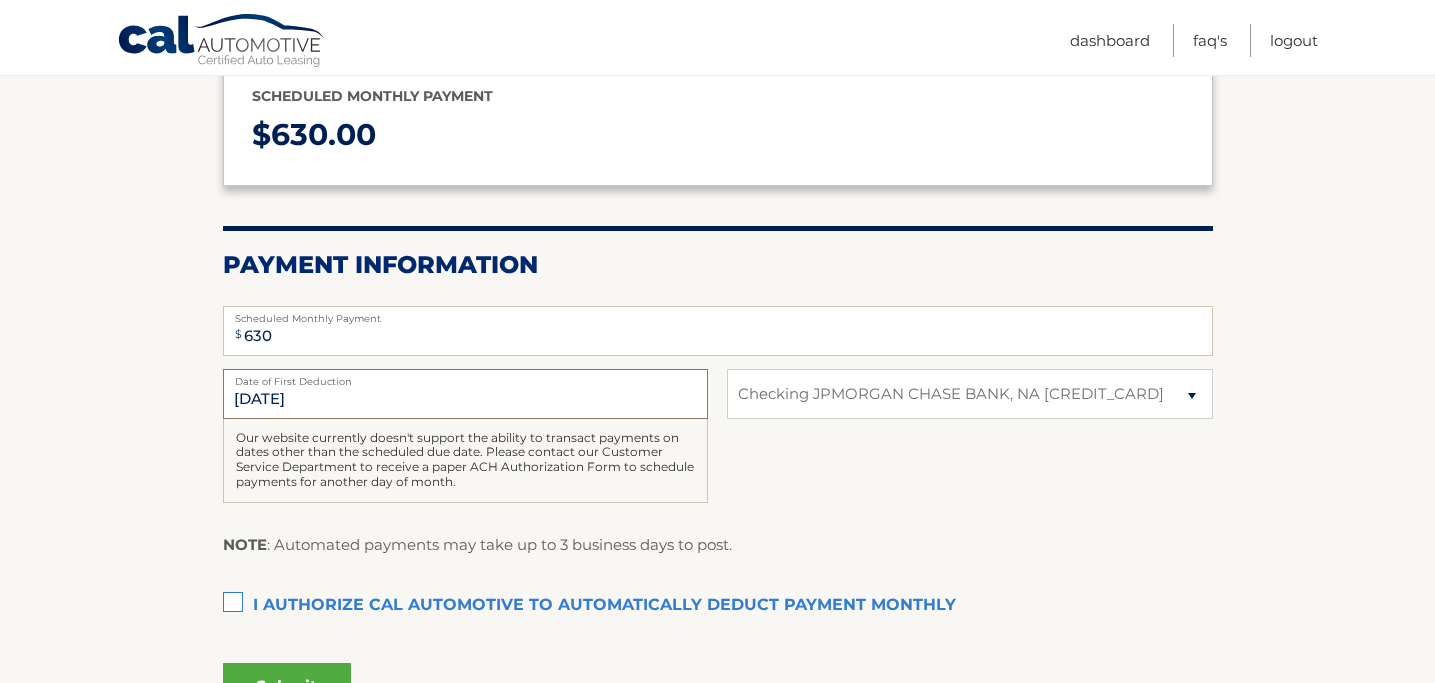 scroll, scrollTop: 206, scrollLeft: 0, axis: vertical 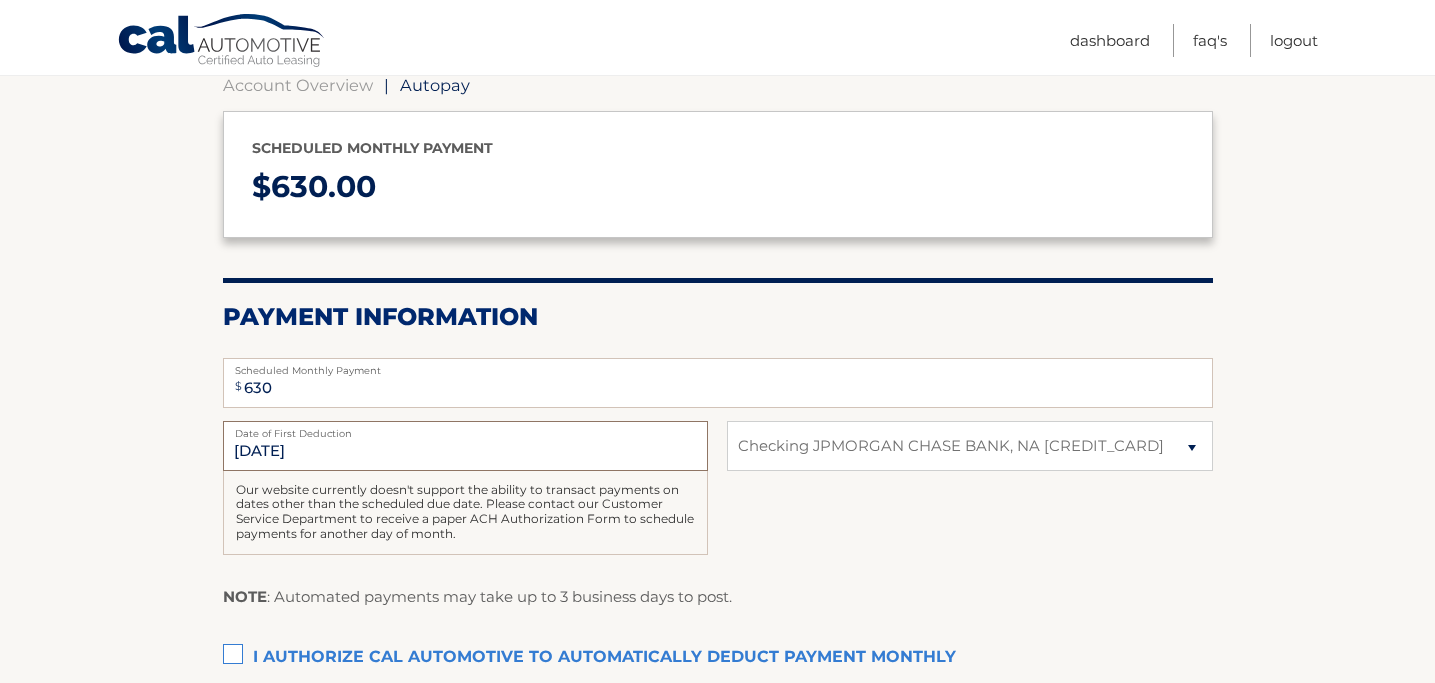 drag, startPoint x: 327, startPoint y: 455, endPoint x: 226, endPoint y: 440, distance: 102.10779 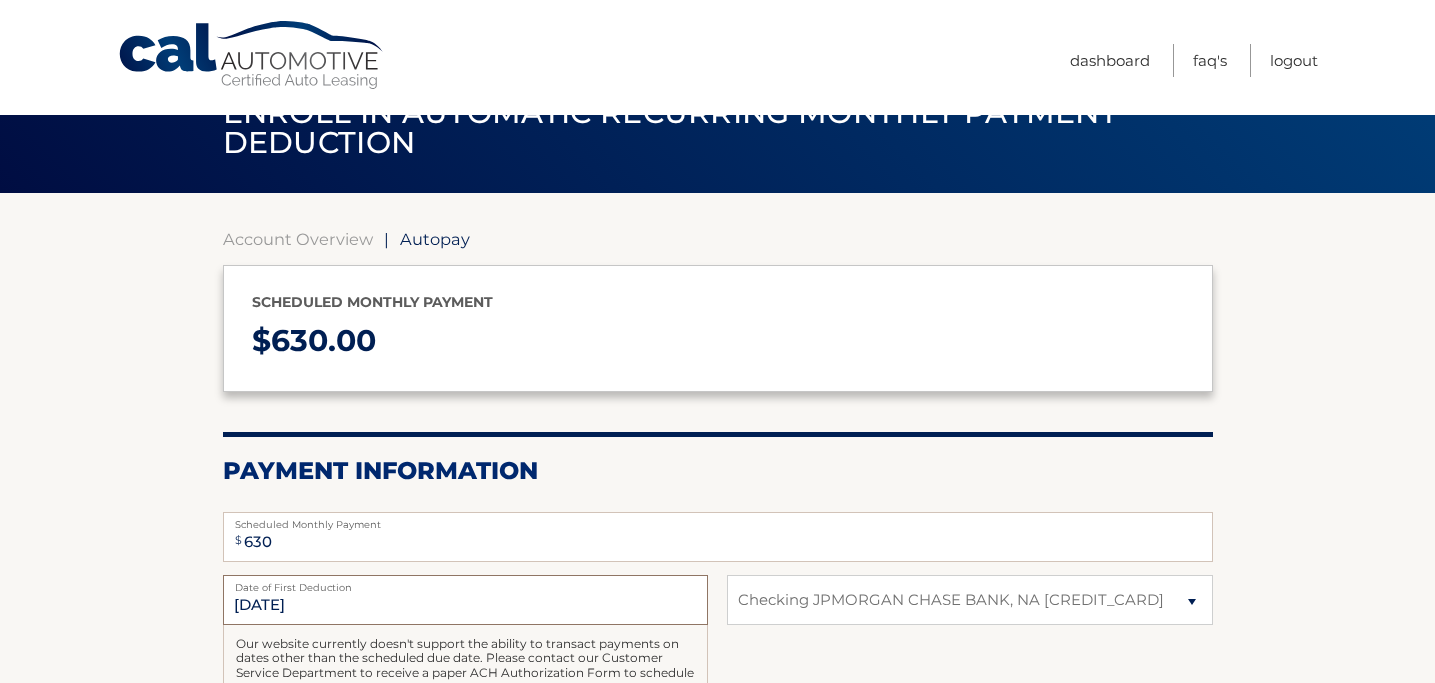 scroll, scrollTop: 0, scrollLeft: 0, axis: both 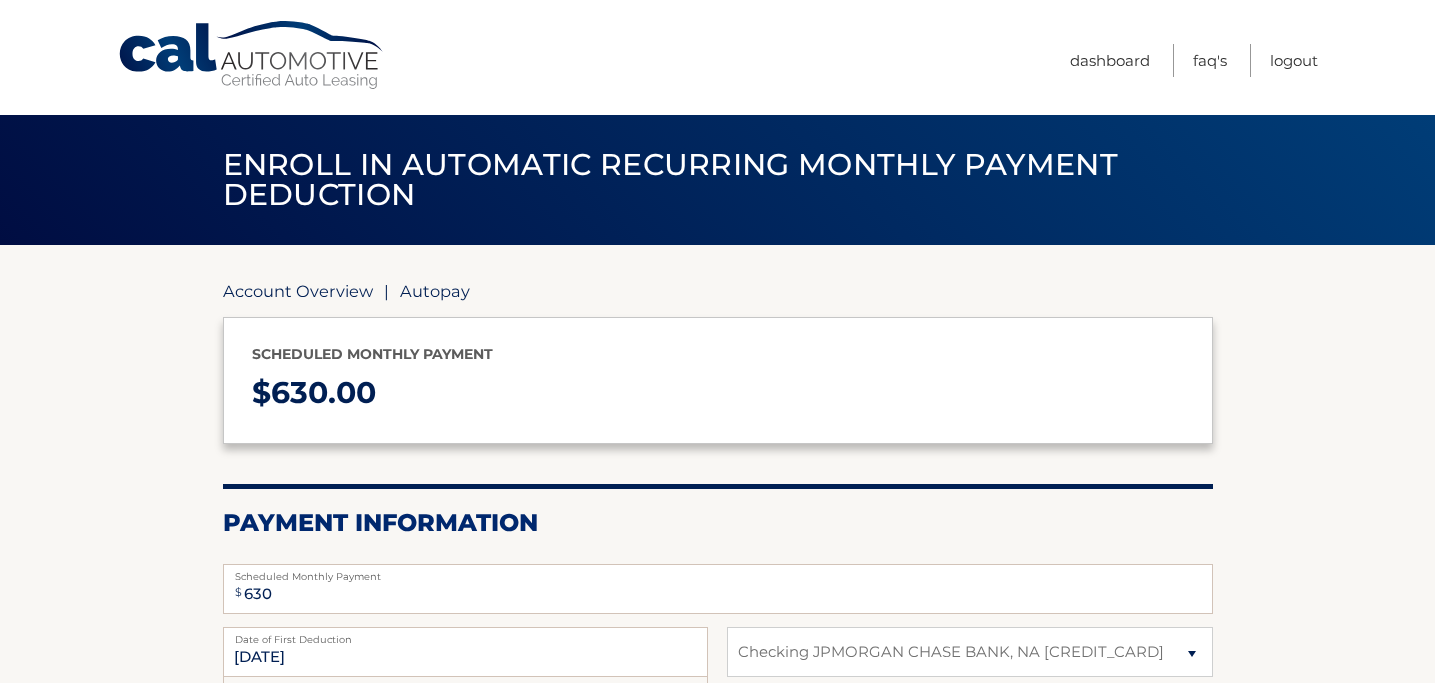 click on "Account Overview" at bounding box center [298, 291] 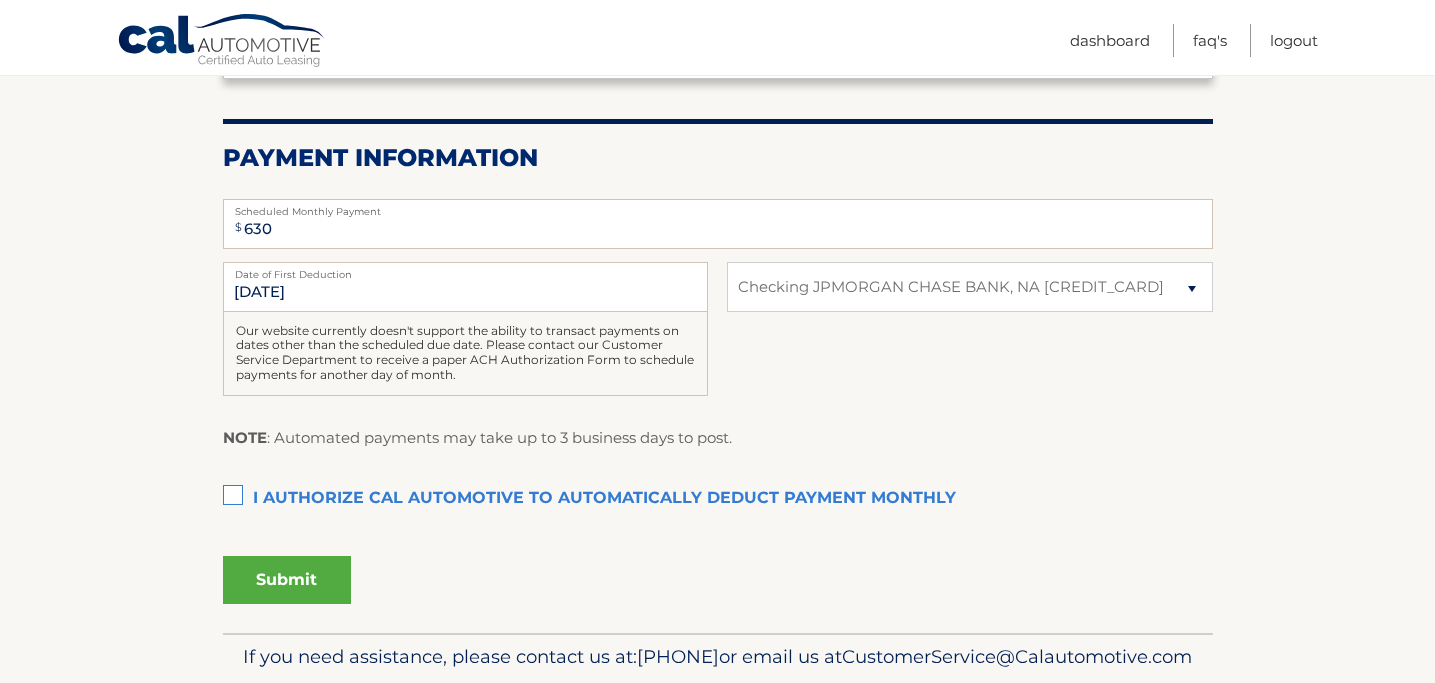 scroll, scrollTop: 351, scrollLeft: 0, axis: vertical 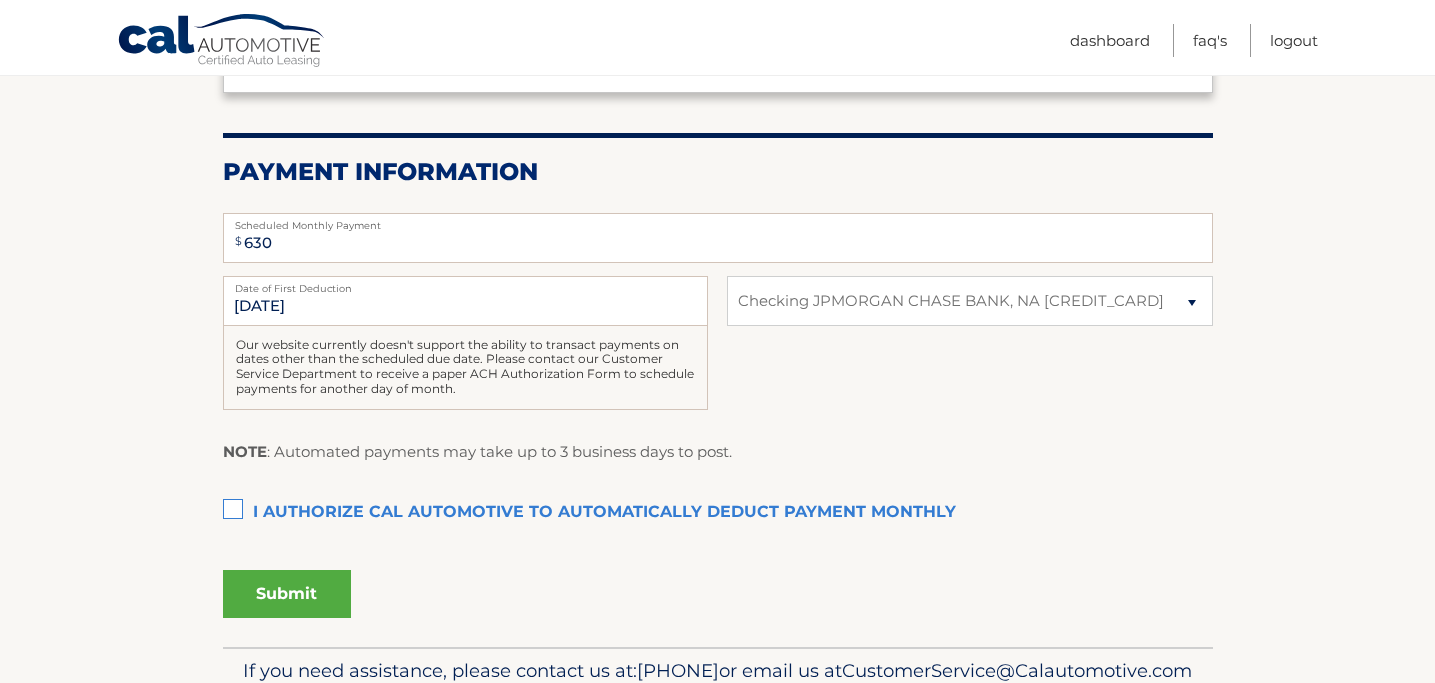 click on "Our website currently doesn't support the ability to transact payments on dates other than the scheduled due date. Please contact our Customer Service Department to receive a paper ACH Authorization Form to schedule payments for another day of month." at bounding box center (465, 368) 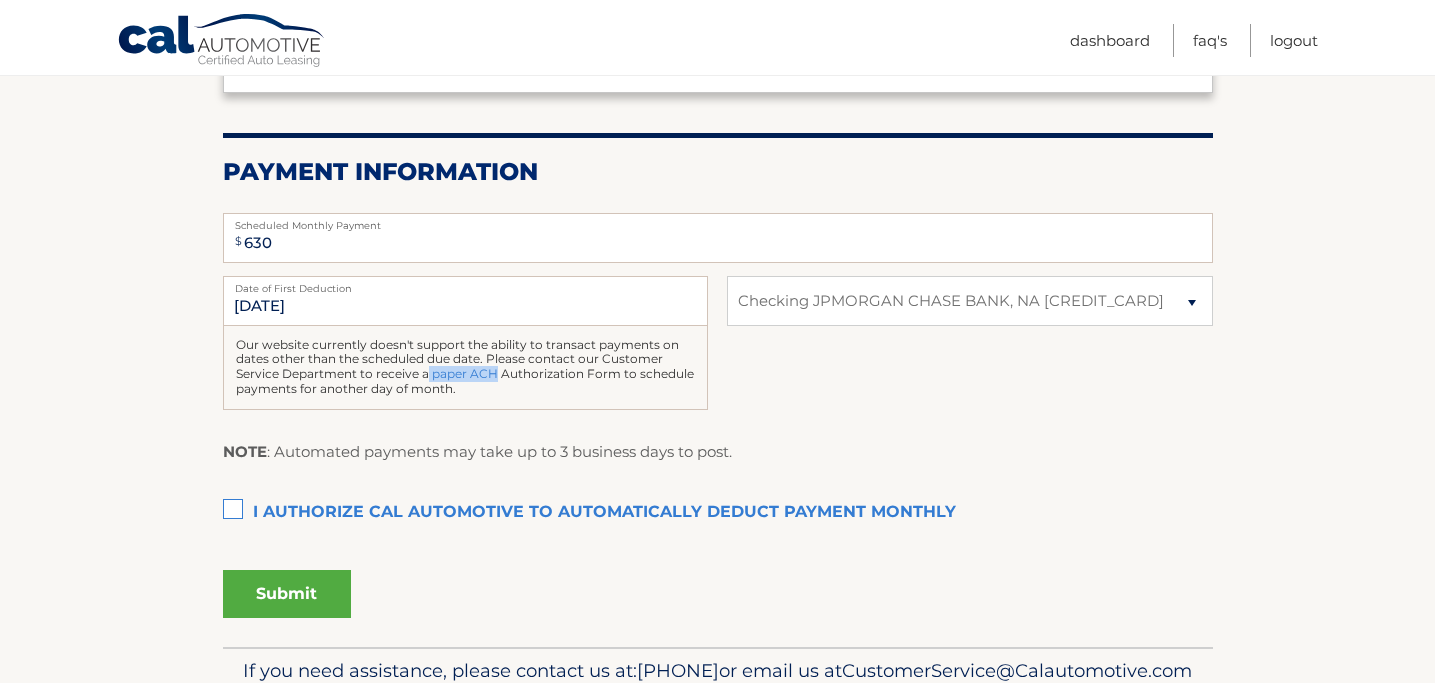 click on "Our website currently doesn't support the ability to transact payments on dates other than the scheduled due date. Please contact our Customer Service Department to receive a paper ACH Authorization Form to schedule payments for another day of month." at bounding box center (465, 368) 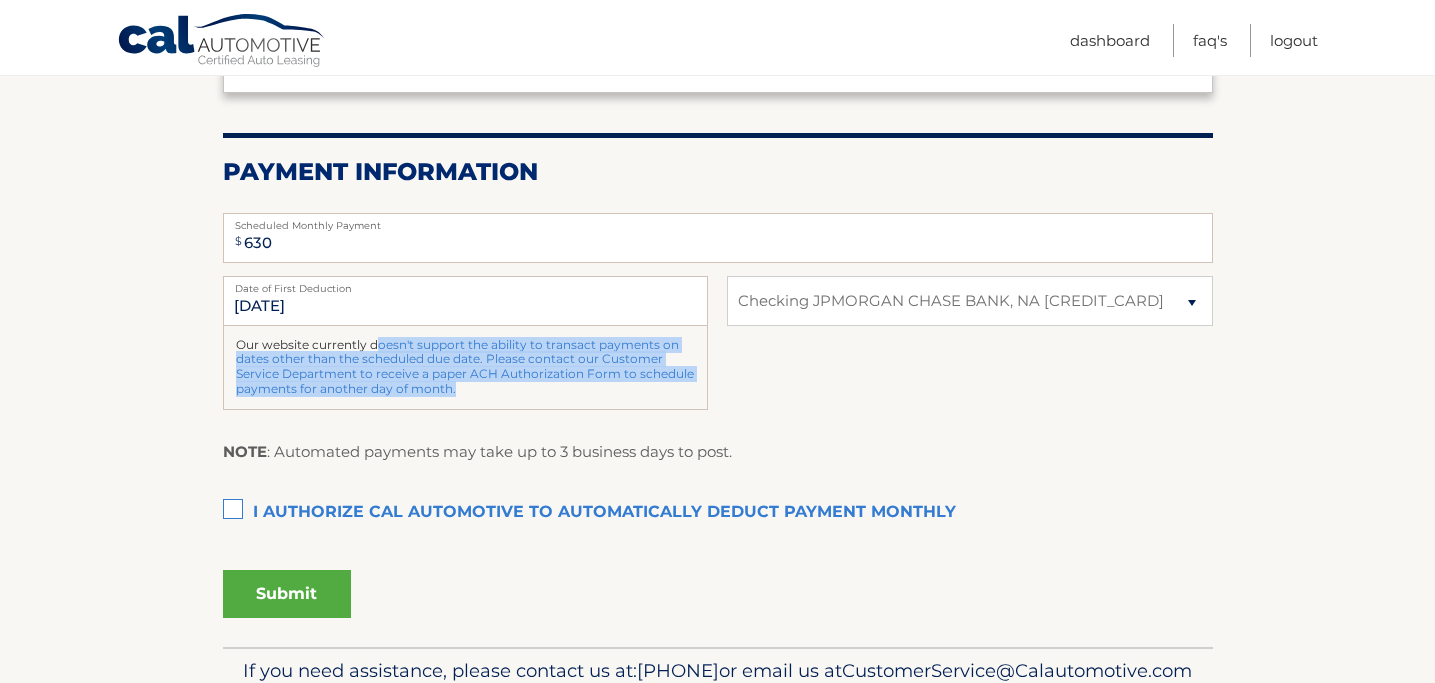 click on "Our website currently doesn't support the ability to transact payments on dates other than the scheduled due date. Please contact our Customer Service Department to receive a paper ACH Authorization Form to schedule payments for another day of month." at bounding box center (465, 368) 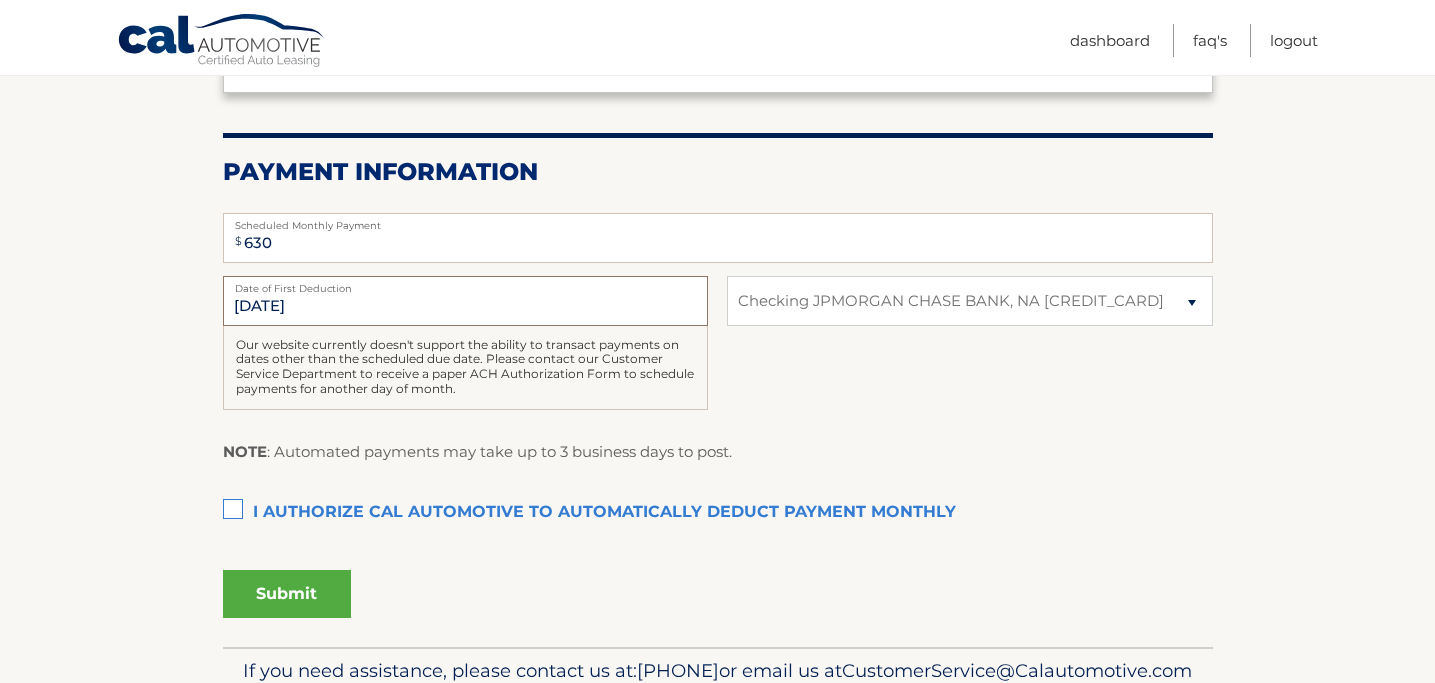 drag, startPoint x: 254, startPoint y: 316, endPoint x: 235, endPoint y: 310, distance: 19.924858 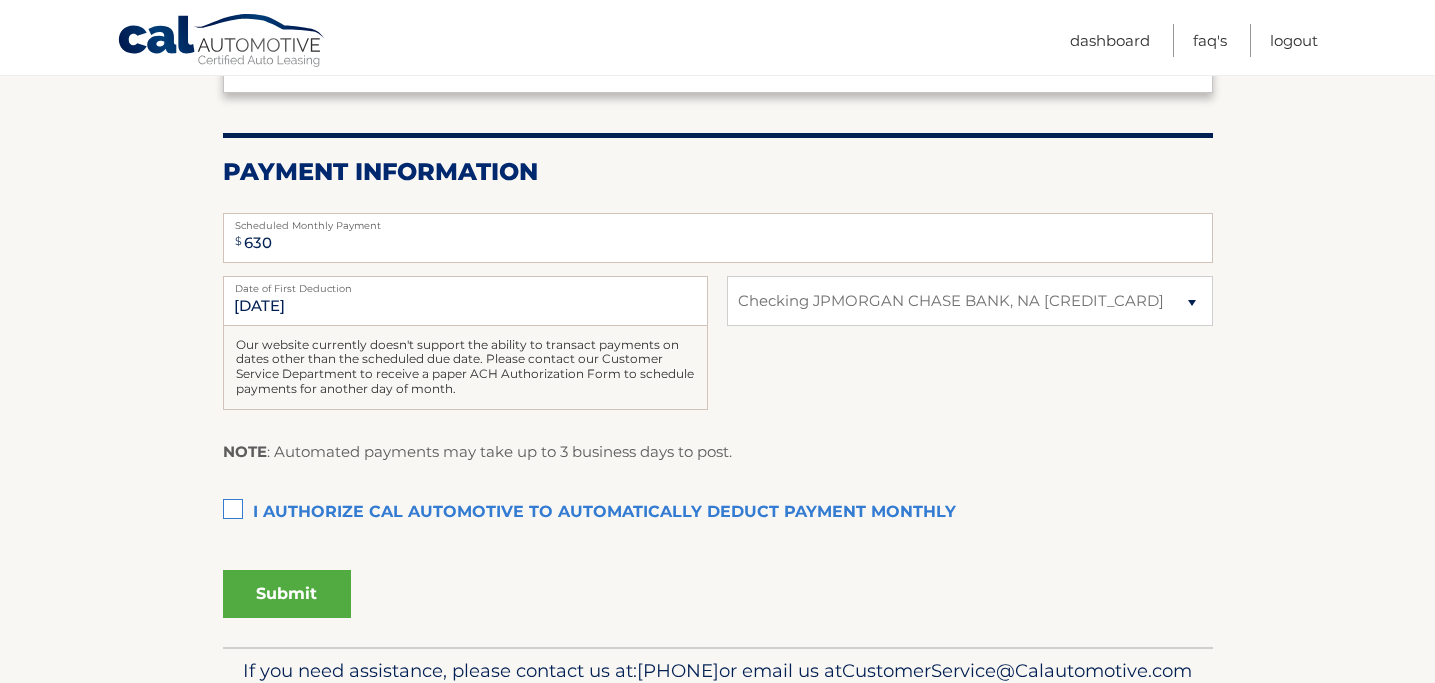 click on "Our website currently doesn't support the ability to transact payments on dates other than the scheduled due date. Please contact our Customer Service Department to receive a paper ACH Authorization Form to schedule payments for another day of month." at bounding box center (465, 368) 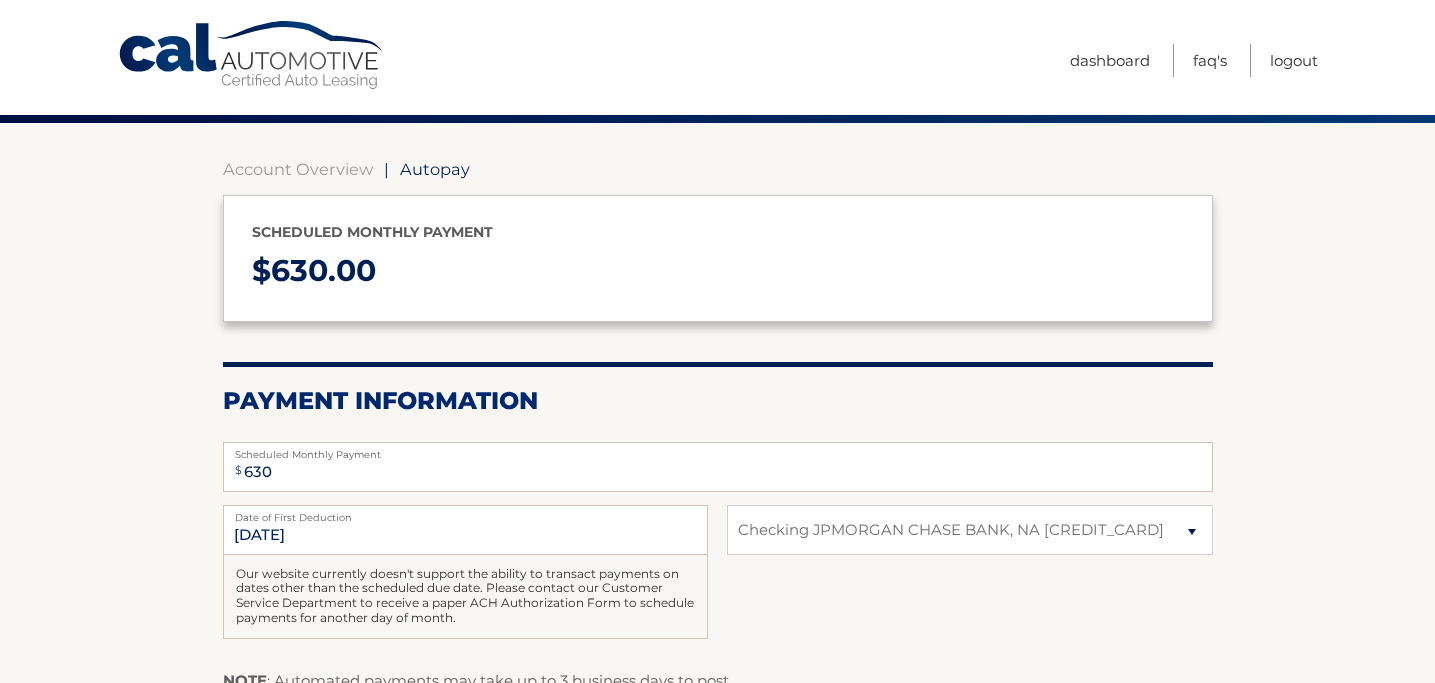 scroll, scrollTop: 0, scrollLeft: 0, axis: both 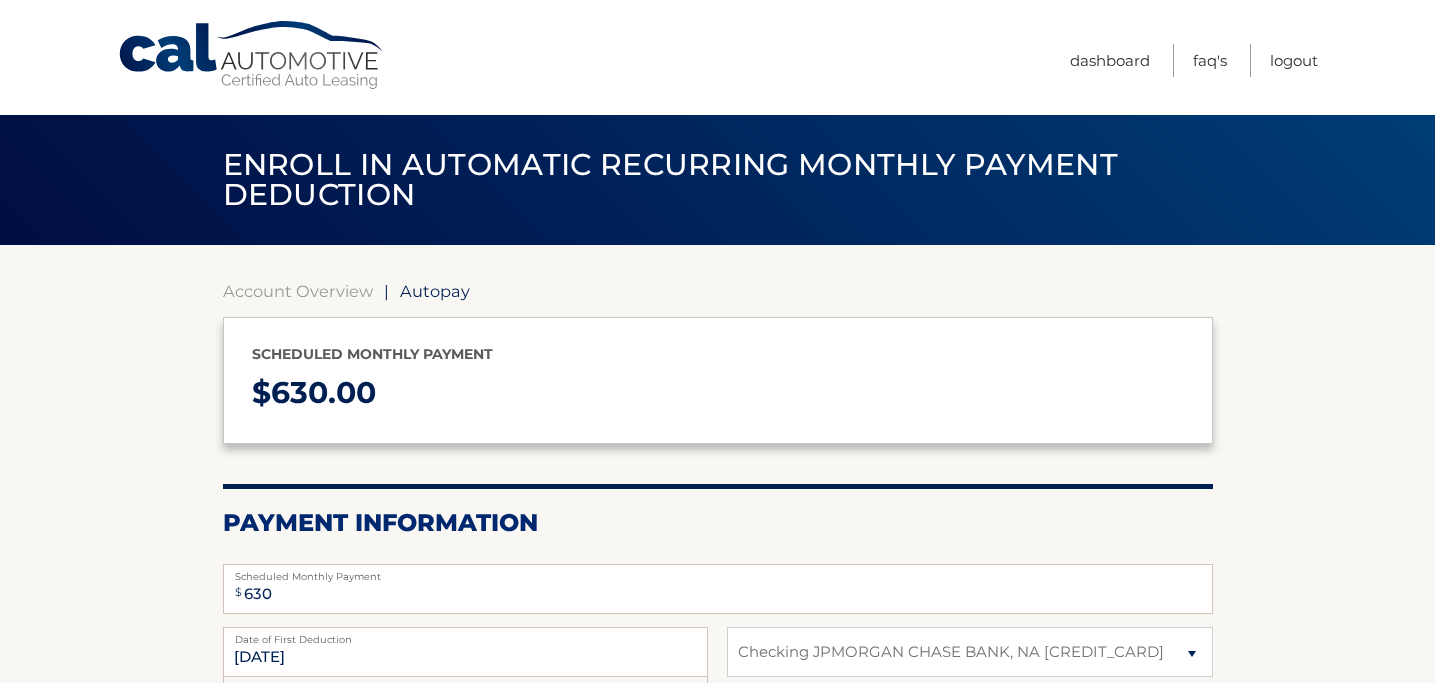 click on "Cal Automotive" at bounding box center (252, 55) 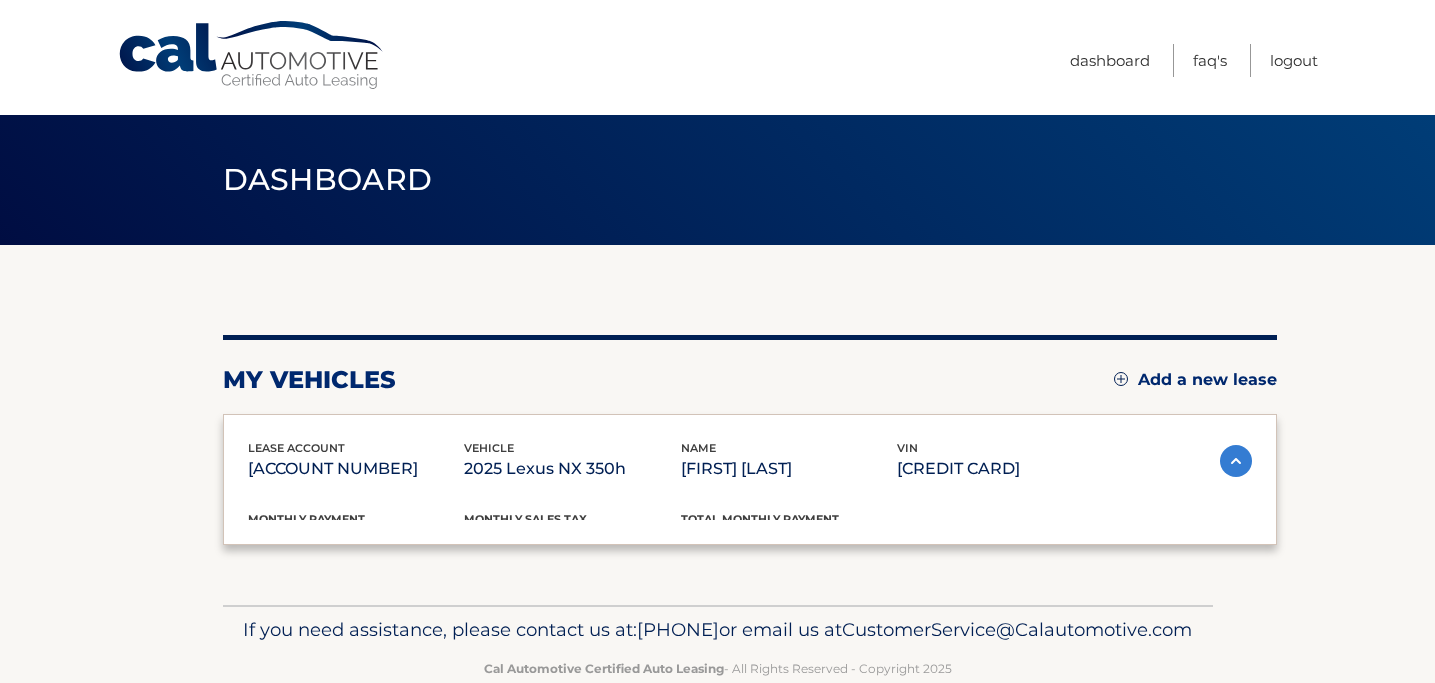 scroll, scrollTop: 0, scrollLeft: 0, axis: both 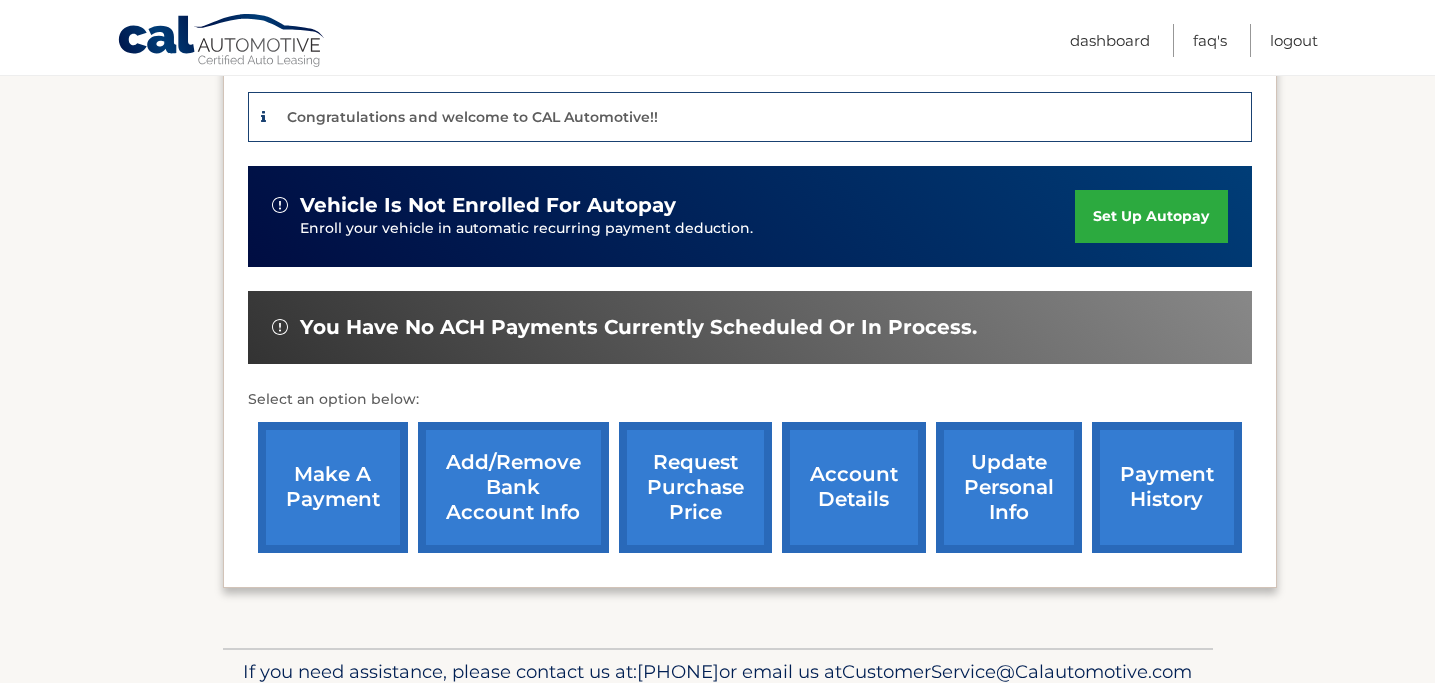 click on "make a payment" at bounding box center (333, 487) 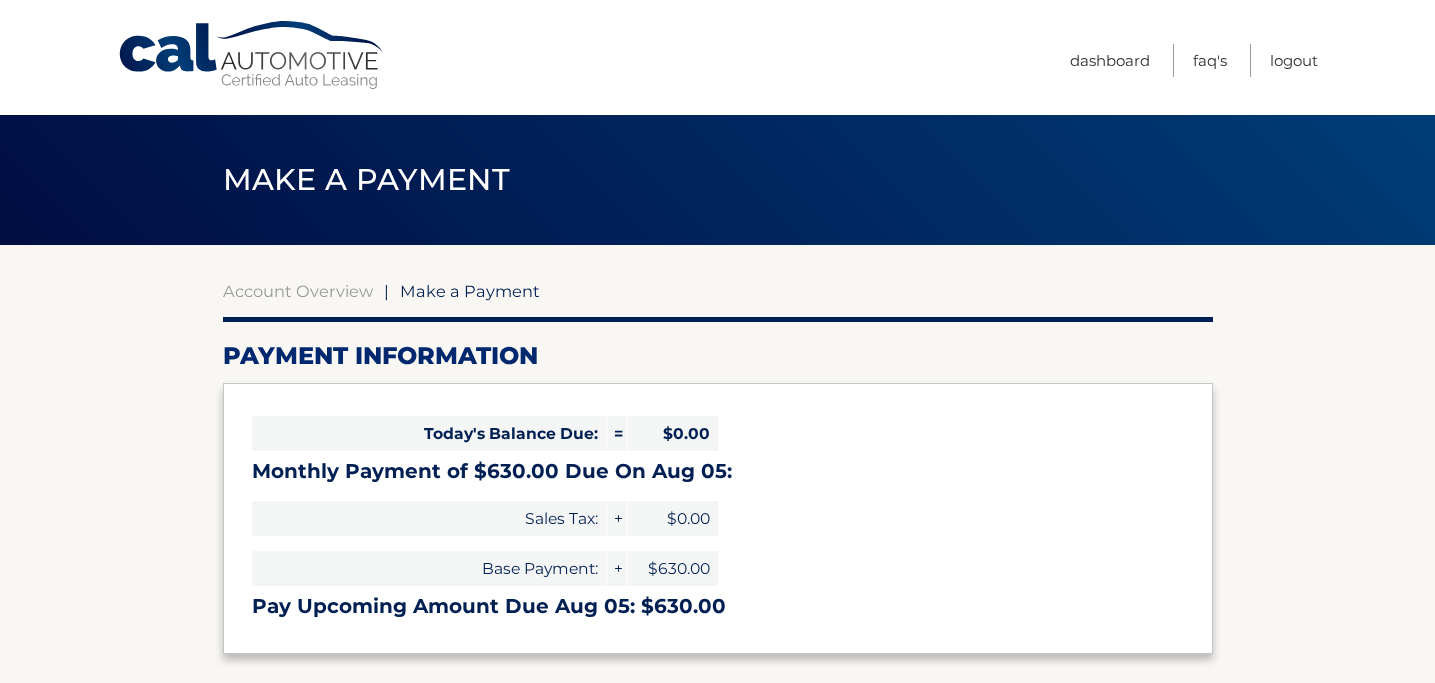 select on "ZmExMzBkYzctNmNmNi00MGM4LWI5MjEtZjJhNjE1NzU5N2Vk" 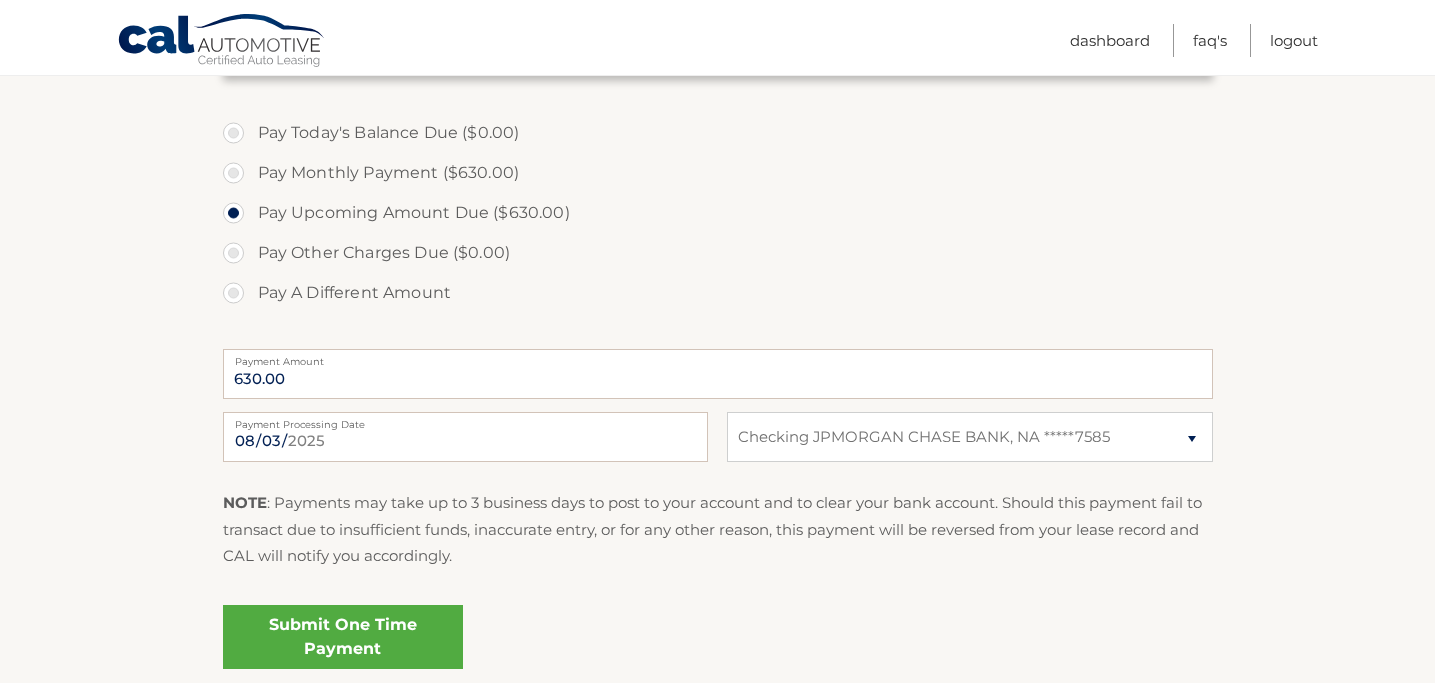 scroll, scrollTop: 583, scrollLeft: 0, axis: vertical 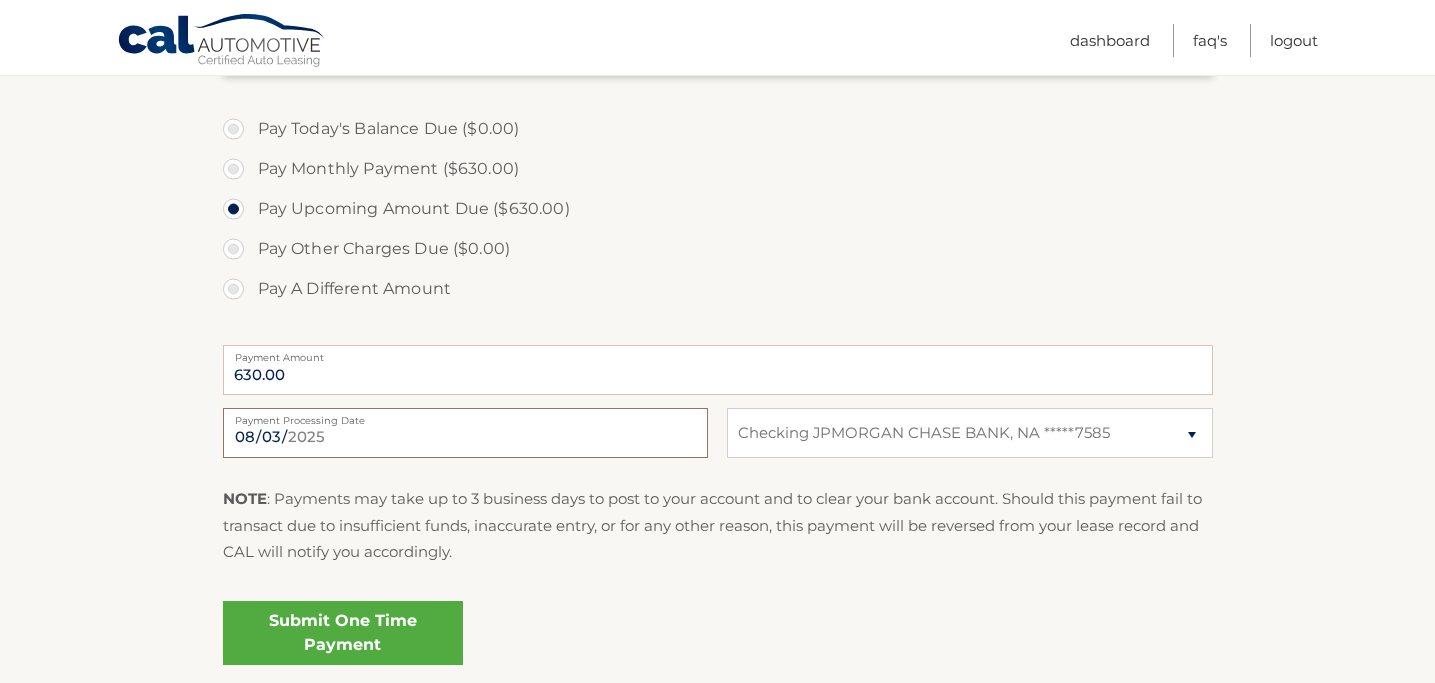 click on "2025-08-03" at bounding box center [465, 433] 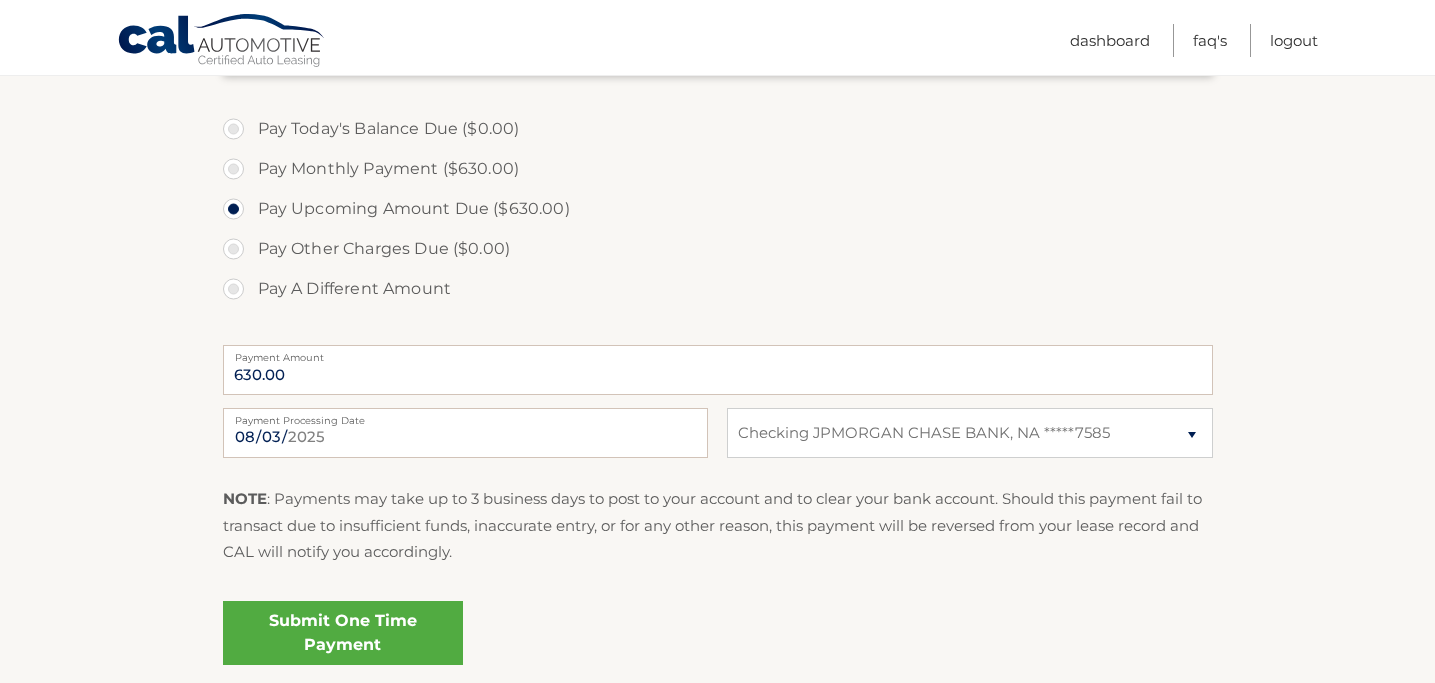 click on "NOTE : Payments may take up to 3 business days to post to your account and to clear your bank account. Should this payment fail to transact due to insufficient funds, inaccurate entry, or for any other reason, this payment will be reversed from your lease record and CAL will notify you accordingly." at bounding box center [718, 525] 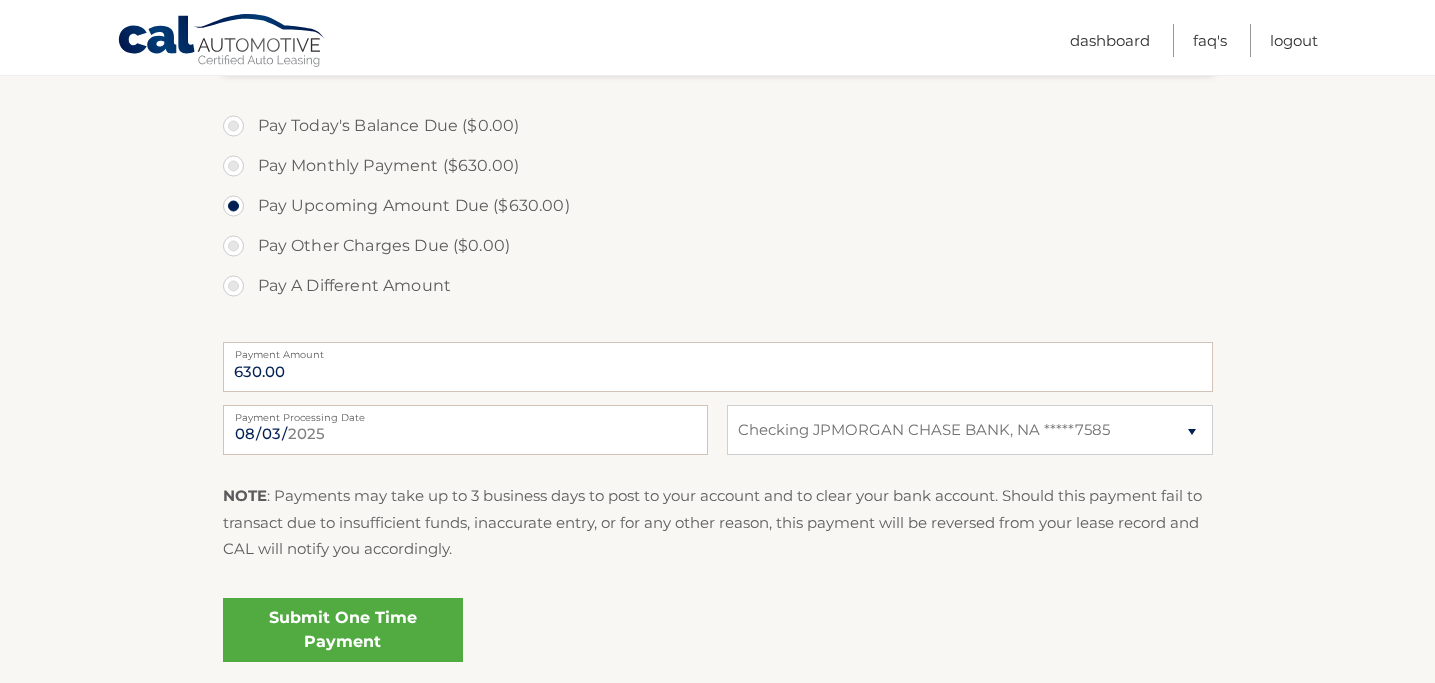 scroll, scrollTop: 607, scrollLeft: 0, axis: vertical 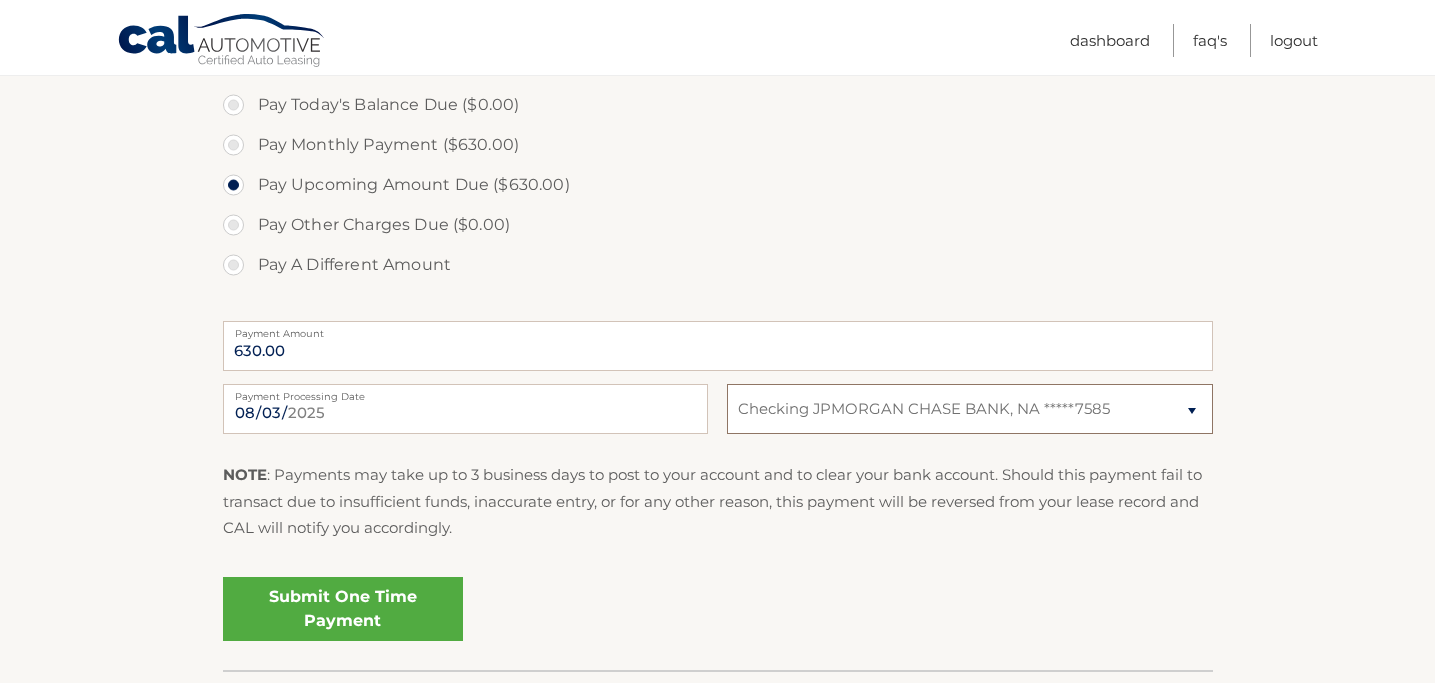click on "Select Bank Account
Checking JPMORGAN CHASE BANK, NA *****7585" at bounding box center [969, 409] 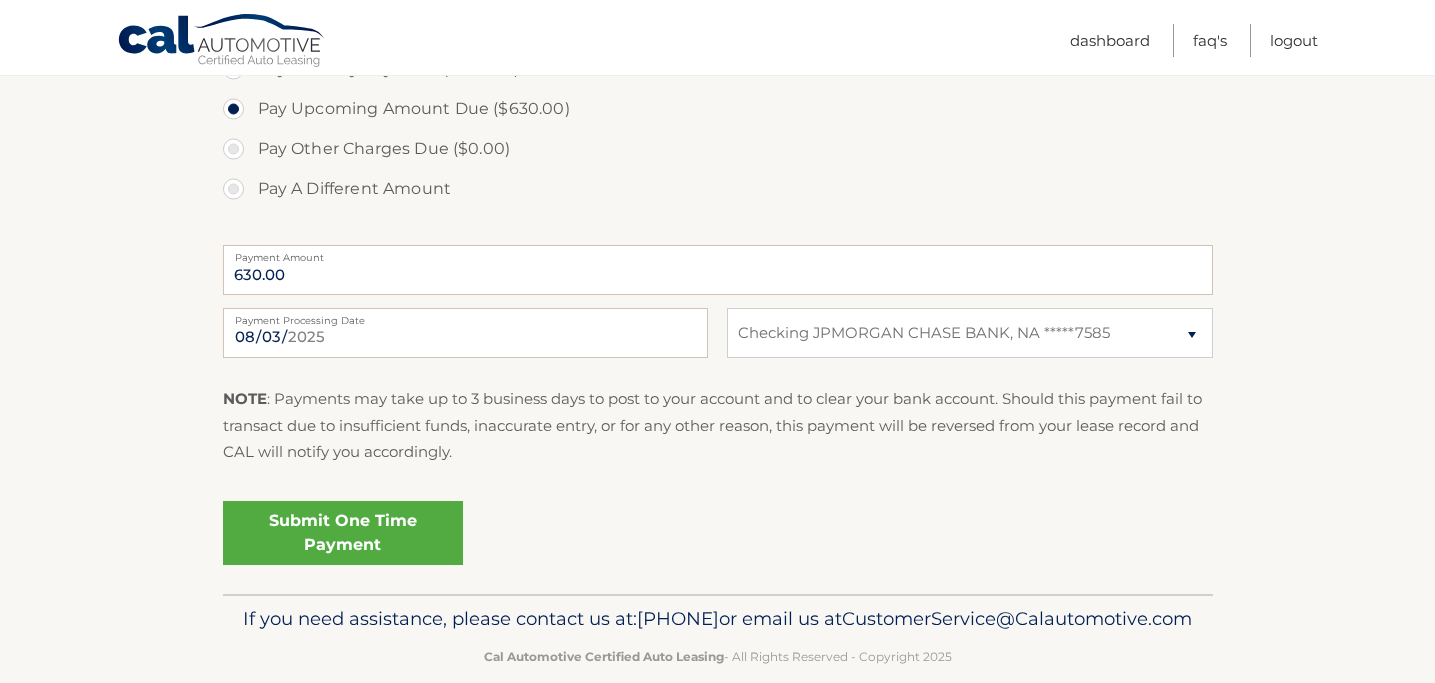 click on "Submit One Time Payment" at bounding box center (343, 533) 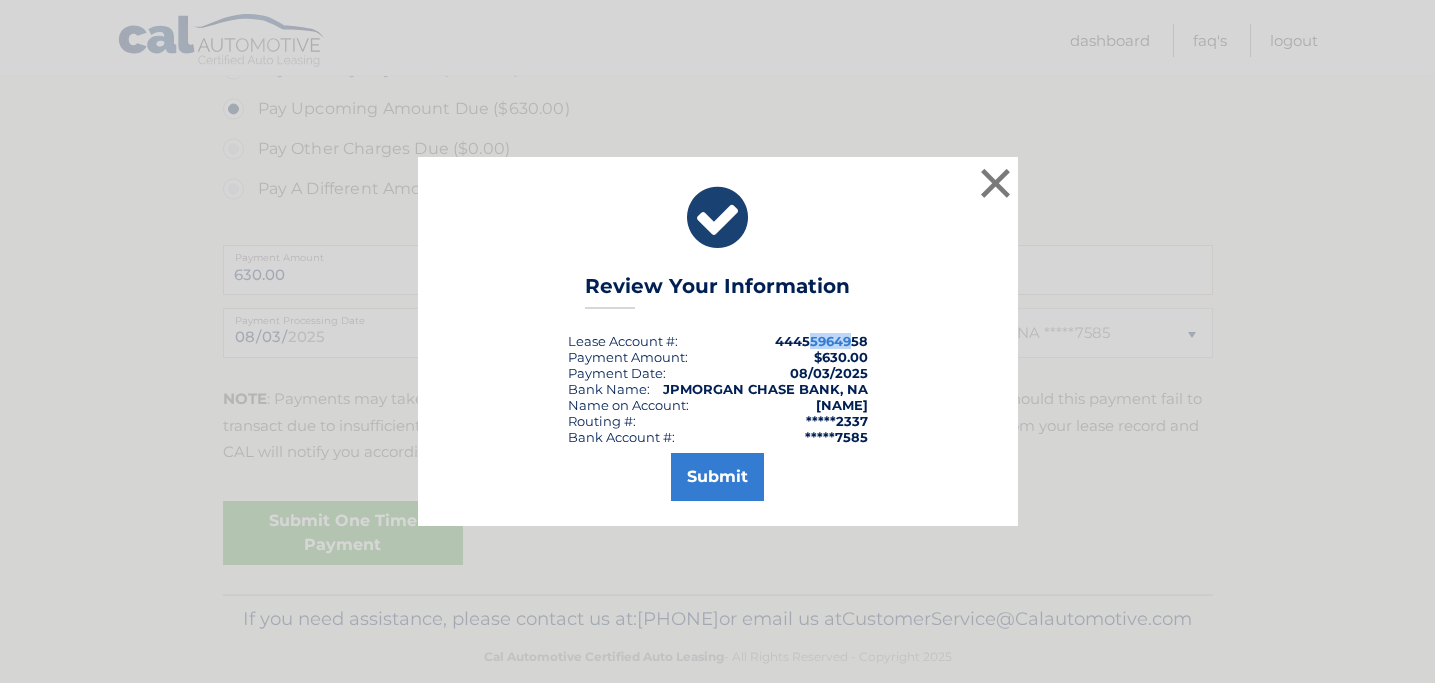 drag, startPoint x: 814, startPoint y: 336, endPoint x: 862, endPoint y: 342, distance: 48.373547 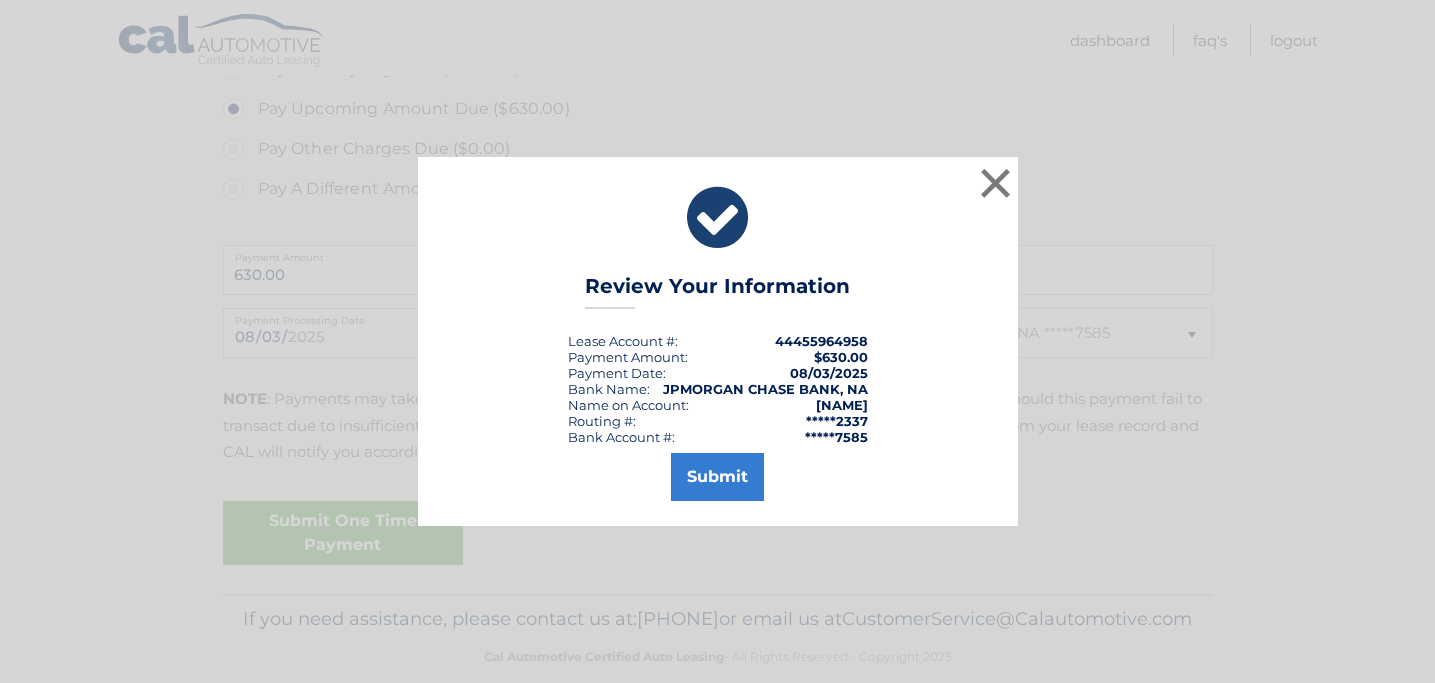 click on "$630.00" at bounding box center [841, 357] 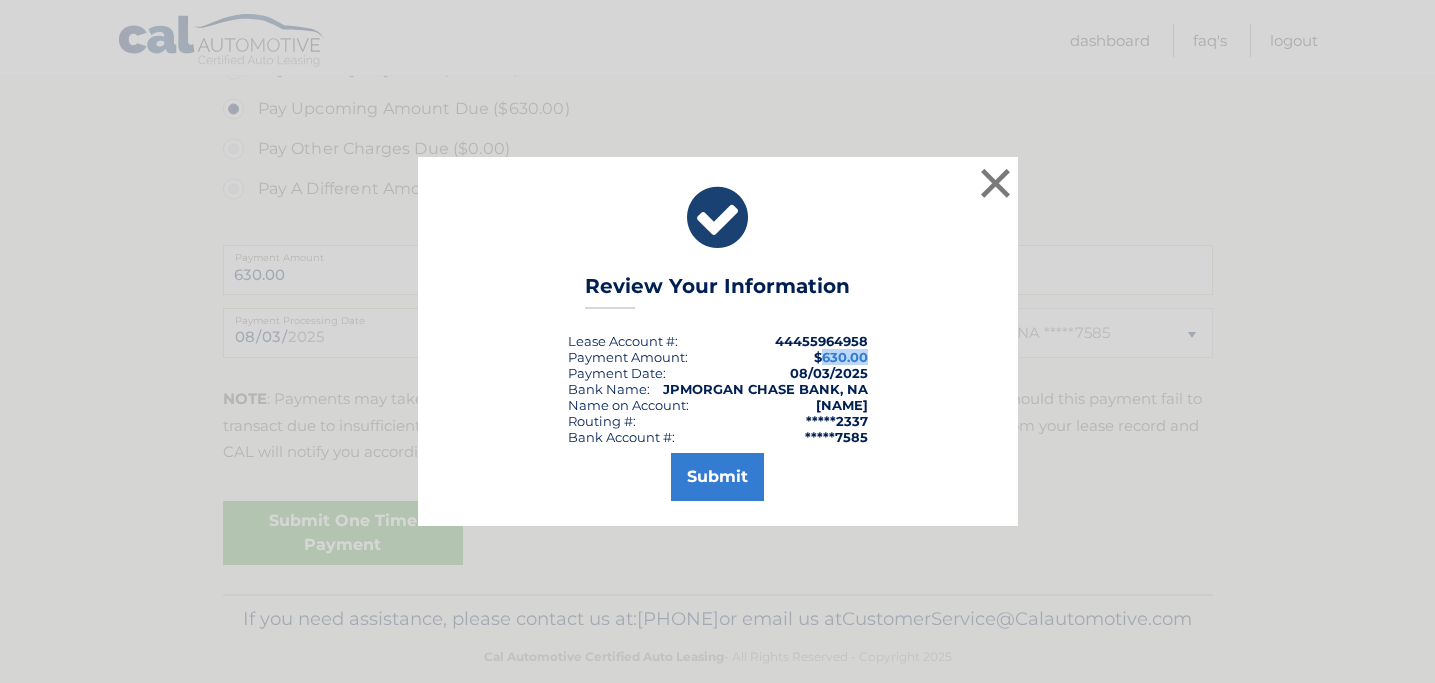 drag, startPoint x: 831, startPoint y: 353, endPoint x: 874, endPoint y: 358, distance: 43.289722 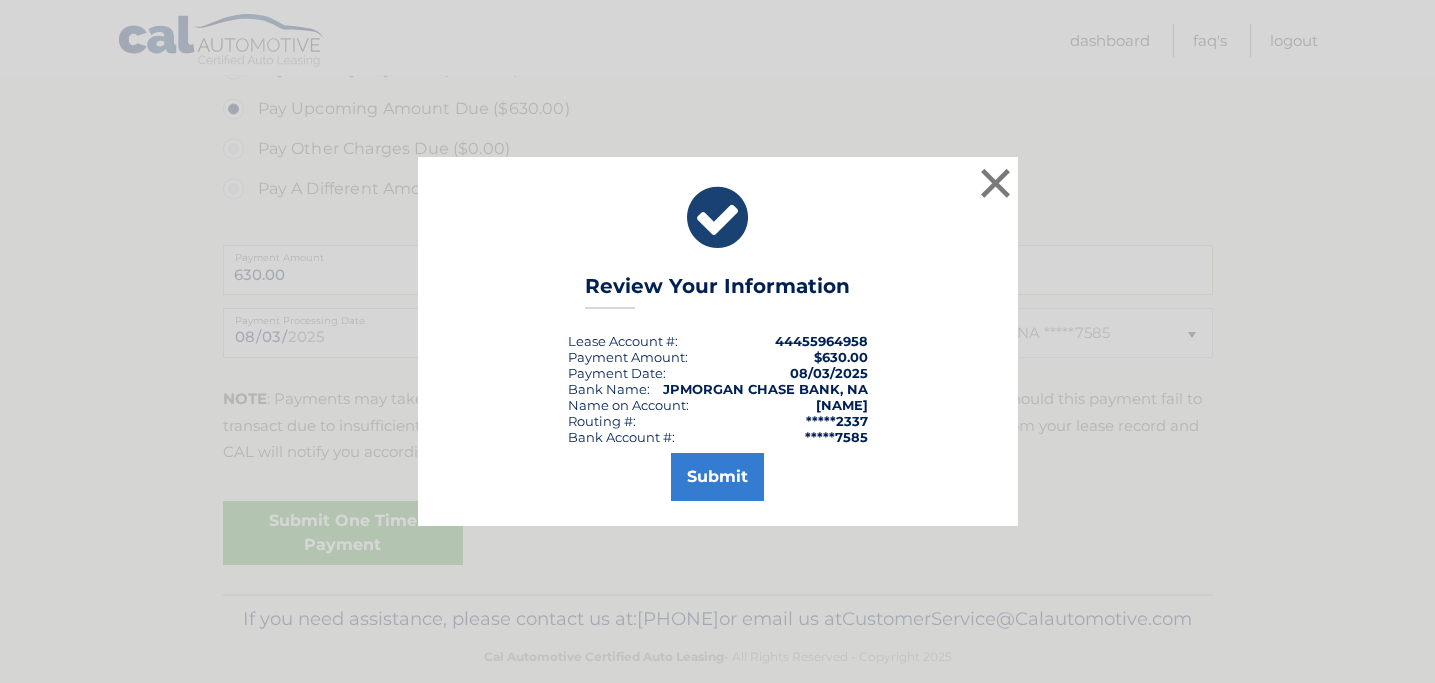 drag, startPoint x: 805, startPoint y: 365, endPoint x: 886, endPoint y: 375, distance: 81.61495 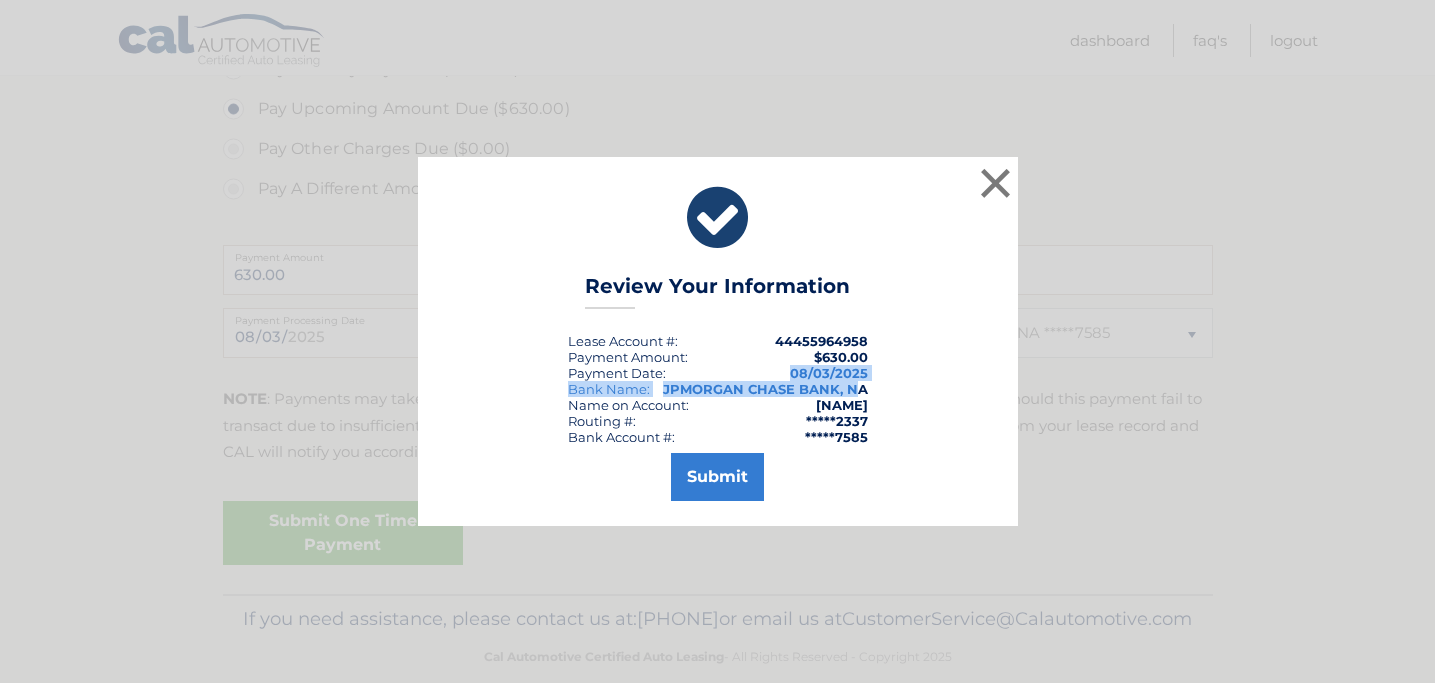 drag, startPoint x: 726, startPoint y: 378, endPoint x: 873, endPoint y: 395, distance: 147.97972 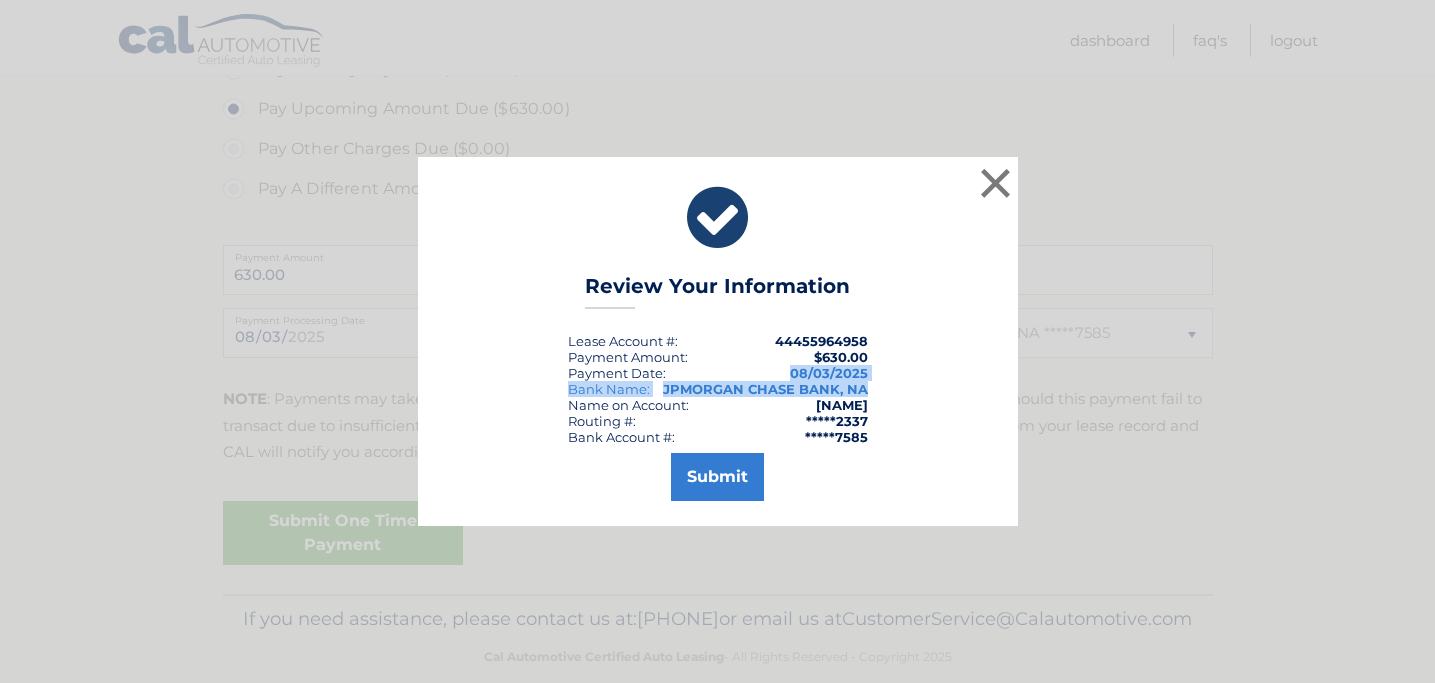 click on "×
Review Your Information
Lease Account #: 44455964958
Payment Amount: $630.00
Payment Date : 08/03/2025
Bank Name: JPMORGAN CHASE BANK, NA
Name on Account: Sun S. Cho
Routing #: *****2337
Bank Account #: *****7585
Please enter a payment amount and select a payment method.
Submit
sending payment..." at bounding box center [718, 341] 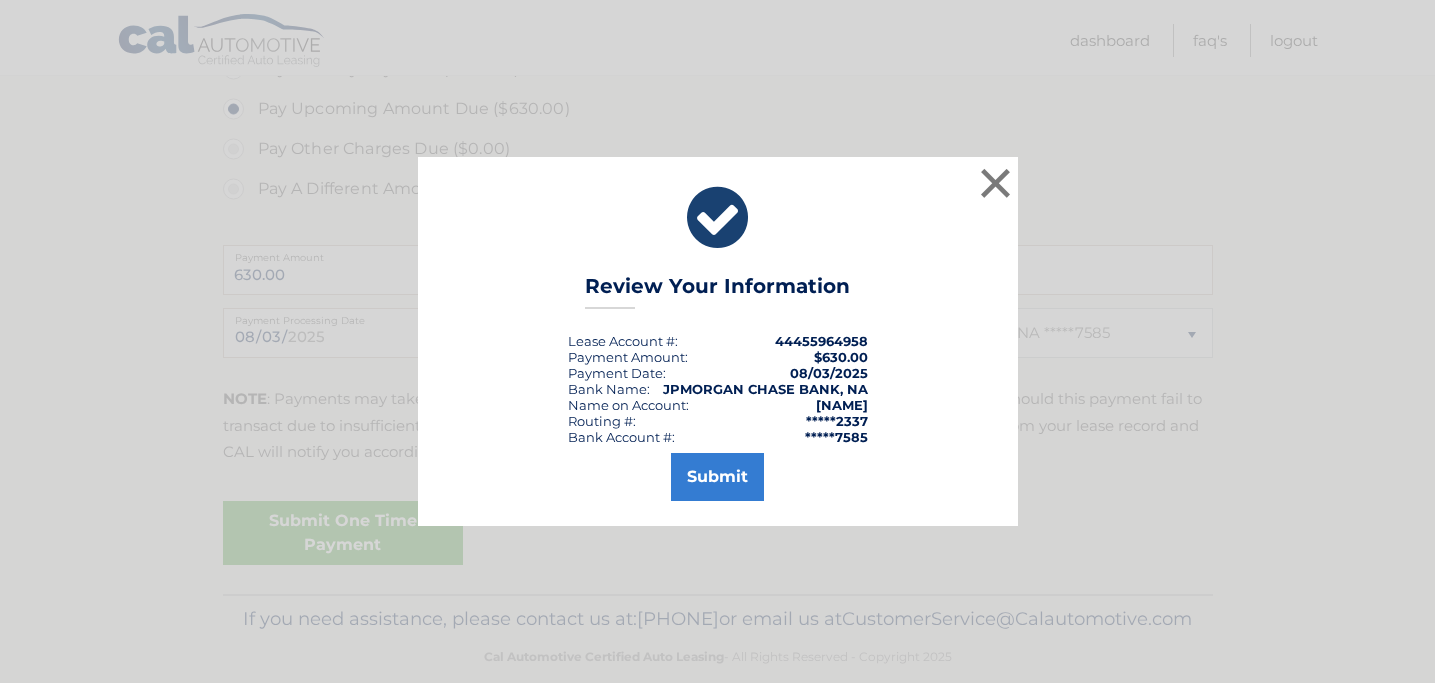 drag, startPoint x: 855, startPoint y: 400, endPoint x: 798, endPoint y: 398, distance: 57.035076 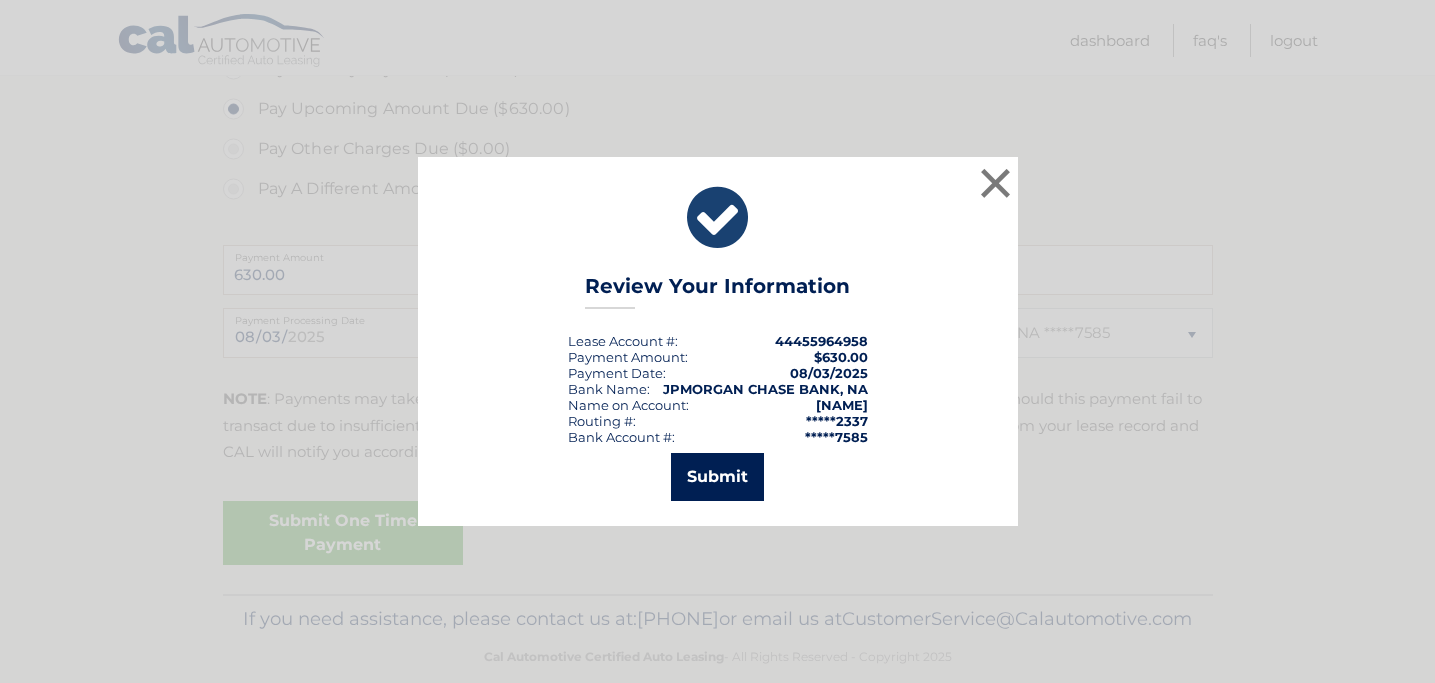 click on "Submit" at bounding box center [717, 477] 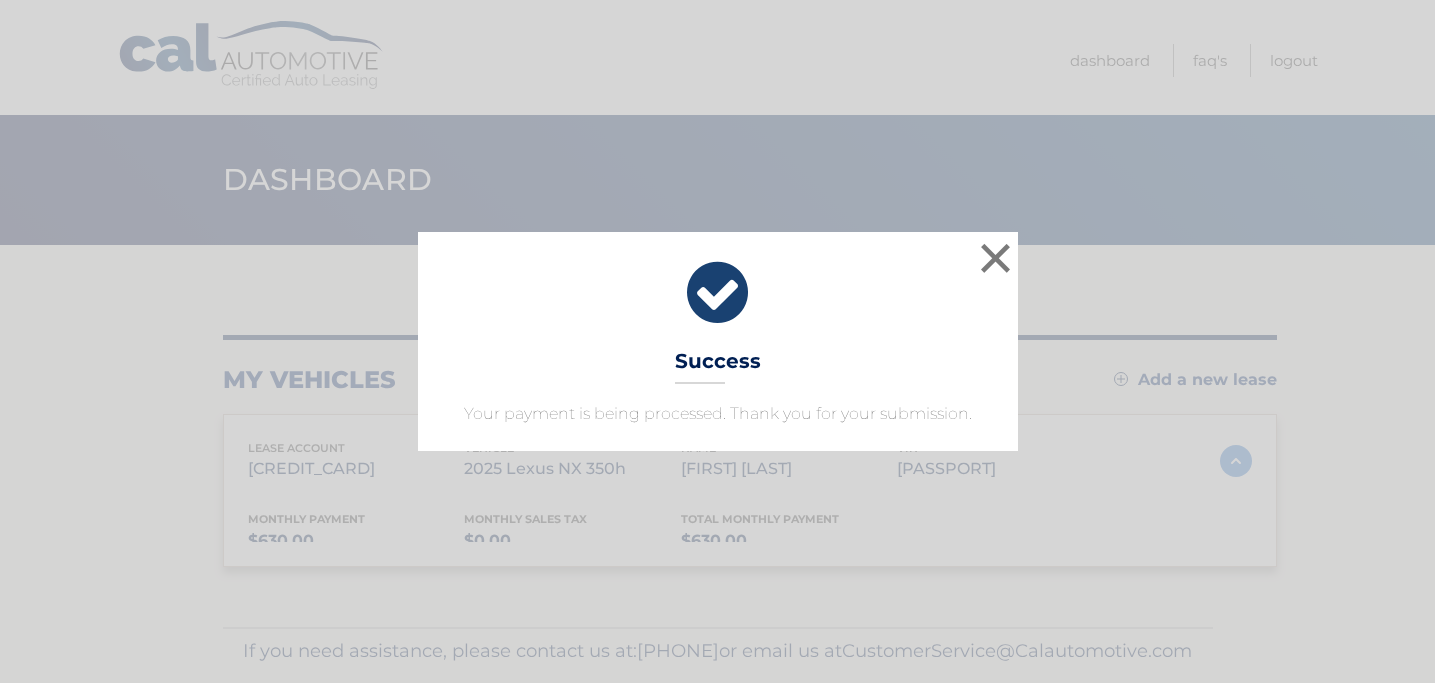scroll, scrollTop: 0, scrollLeft: 0, axis: both 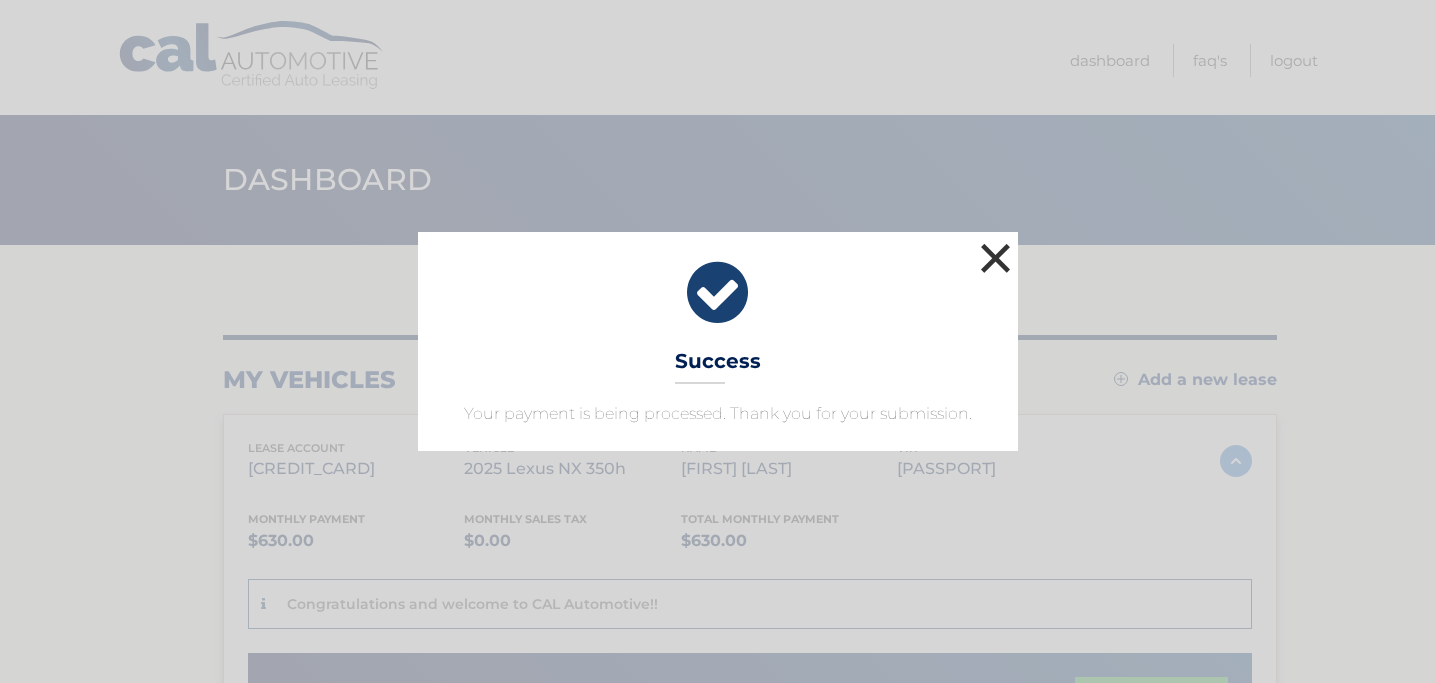 click on "×" at bounding box center (996, 258) 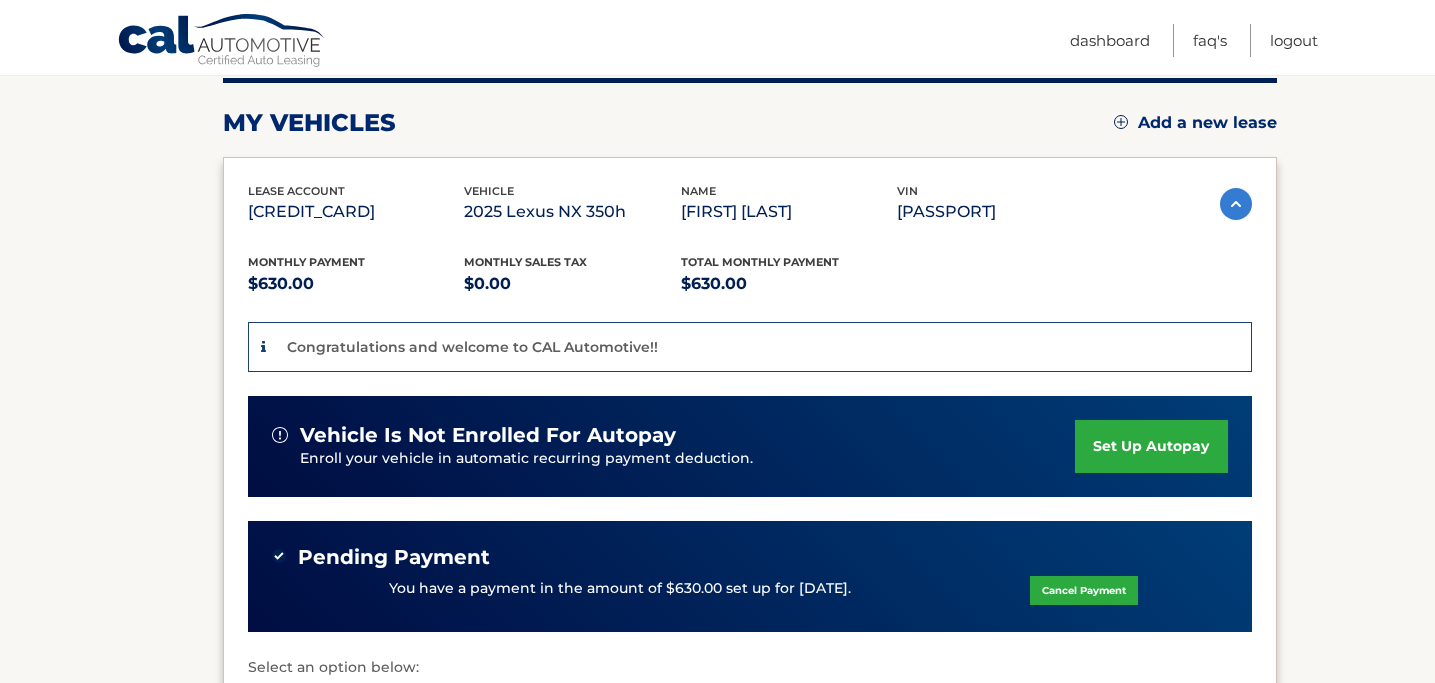 scroll, scrollTop: 251, scrollLeft: 0, axis: vertical 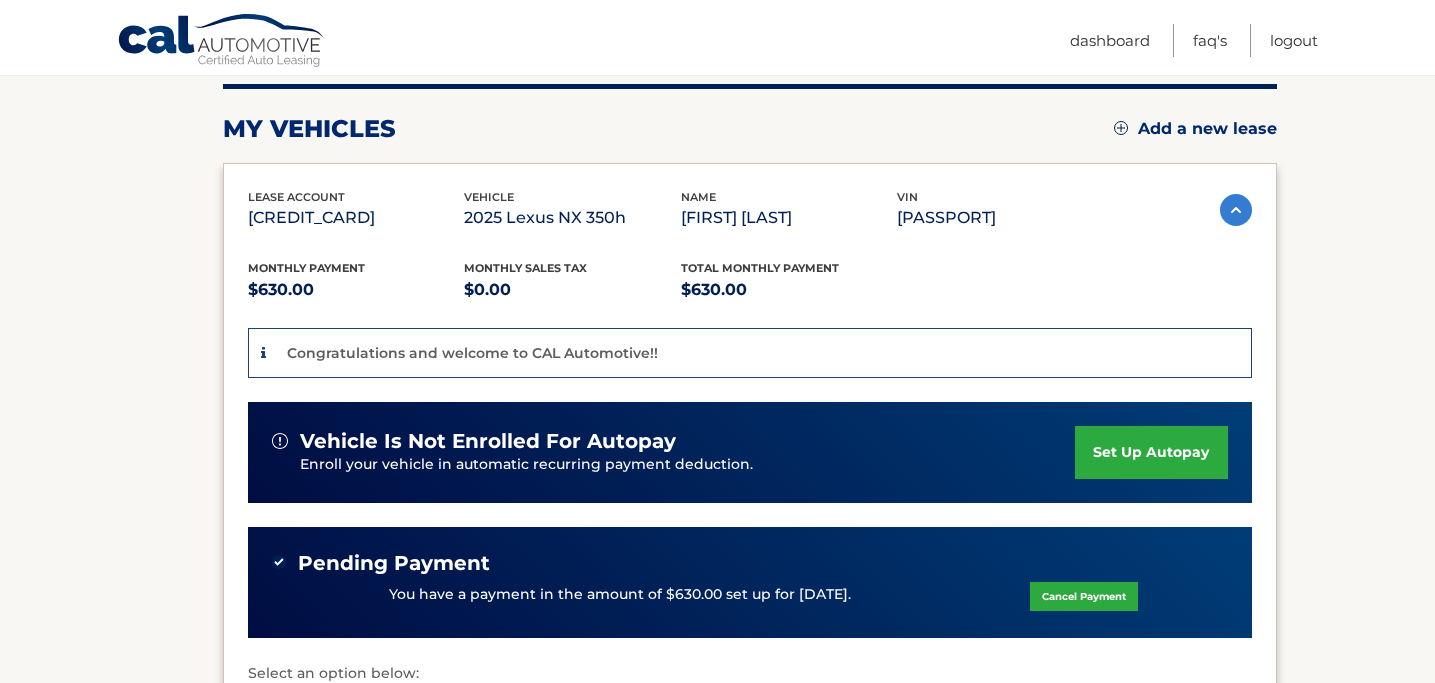 click on "set up autopay" at bounding box center [1151, 452] 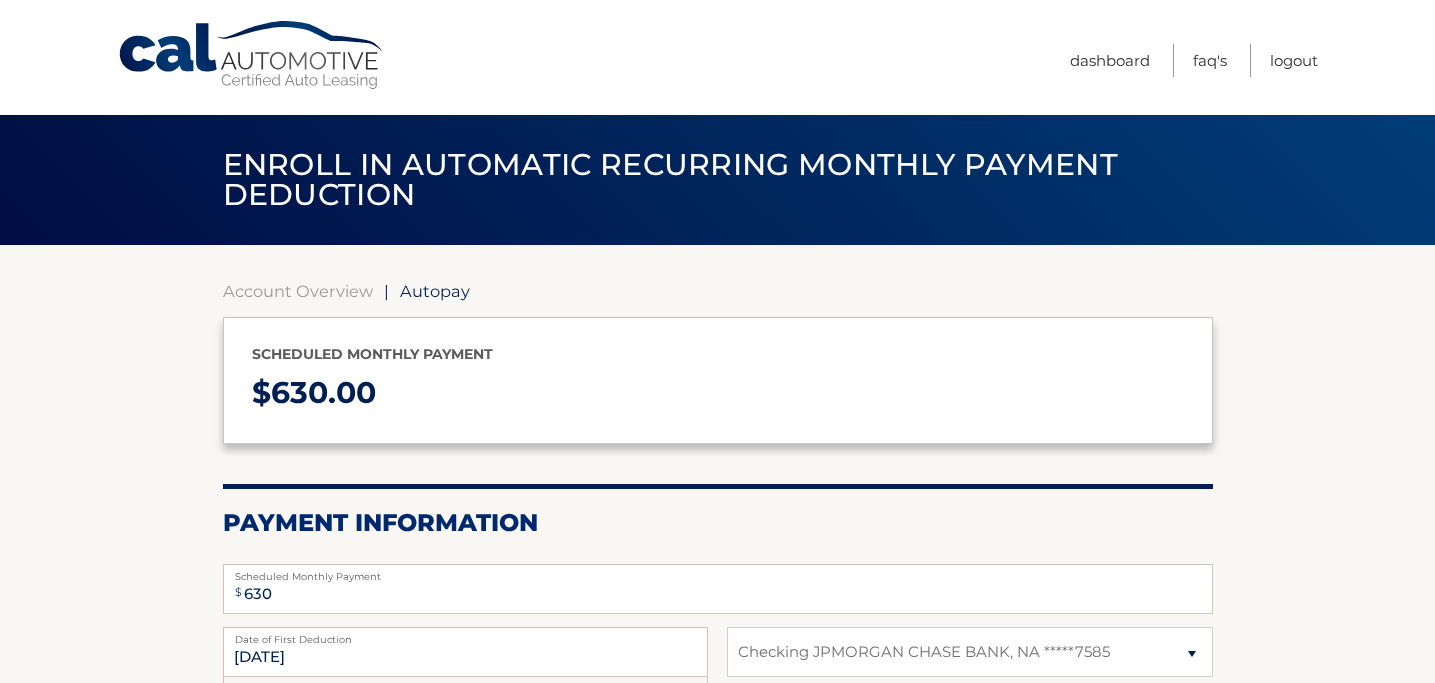select on "ZmExMzBkYzctNmNmNi00MGM4LWI5MjEtZjJhNjE1NzU5N2Vk" 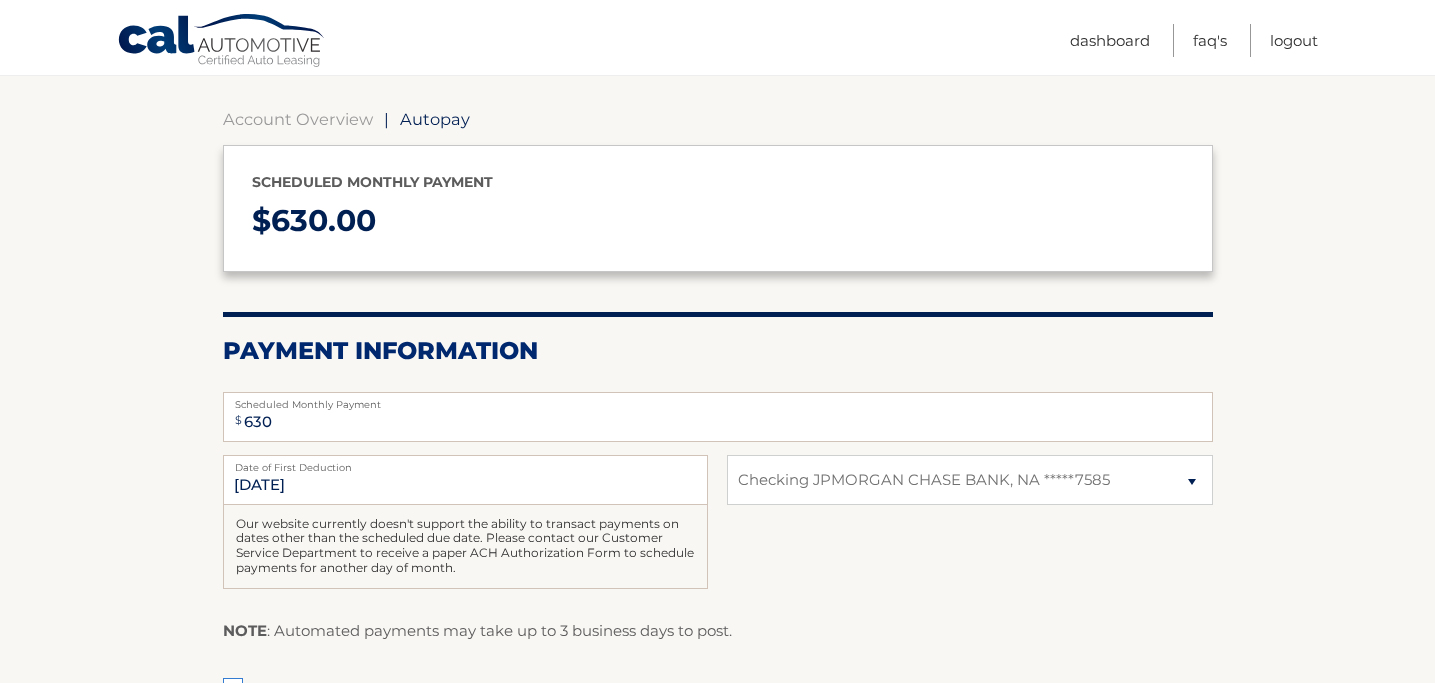 scroll, scrollTop: 193, scrollLeft: 0, axis: vertical 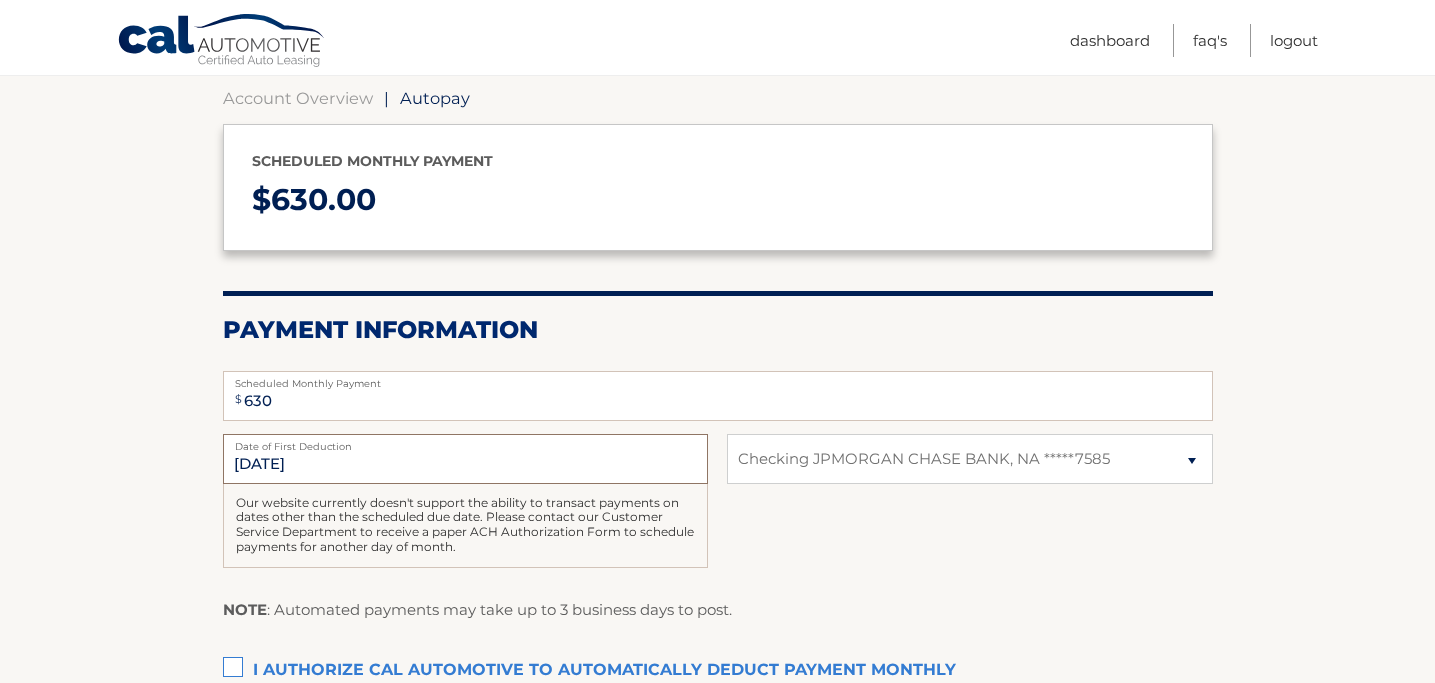 click on "8/5/2025" at bounding box center [465, 459] 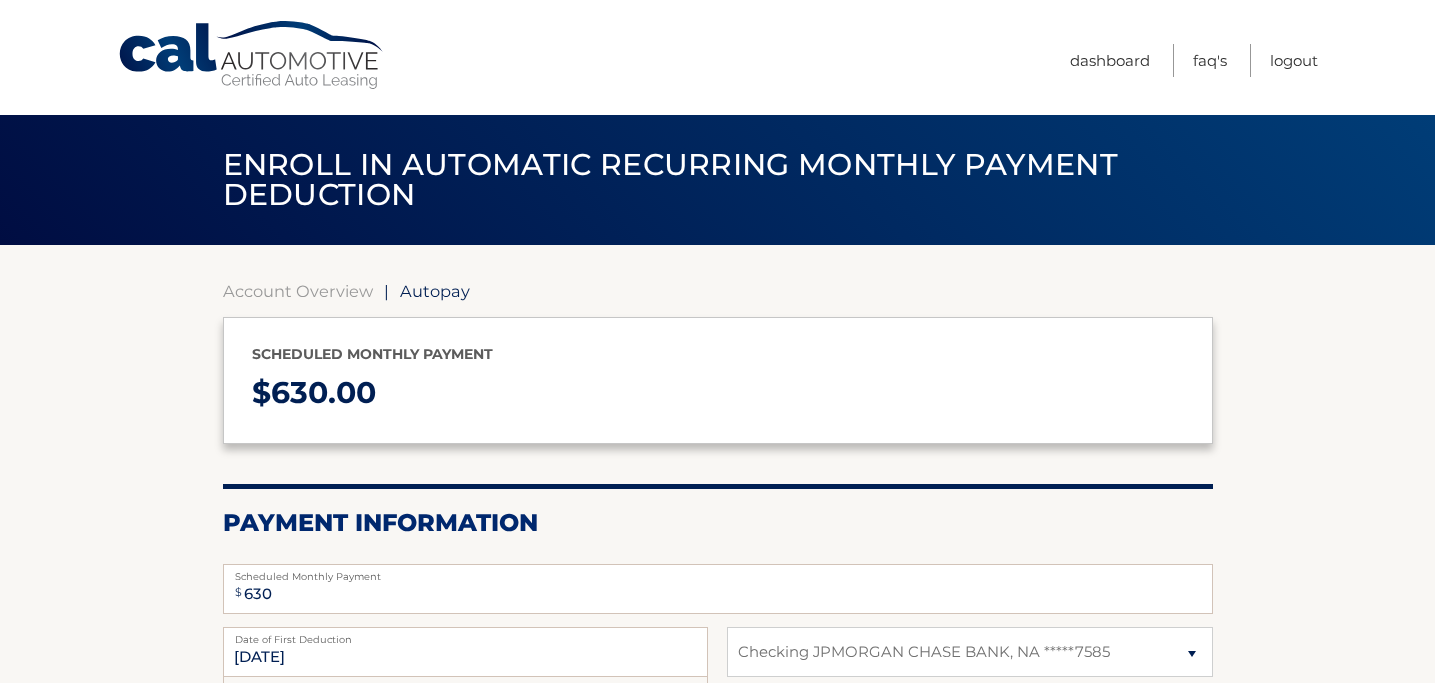 click on "Cal Automotive" at bounding box center [252, 55] 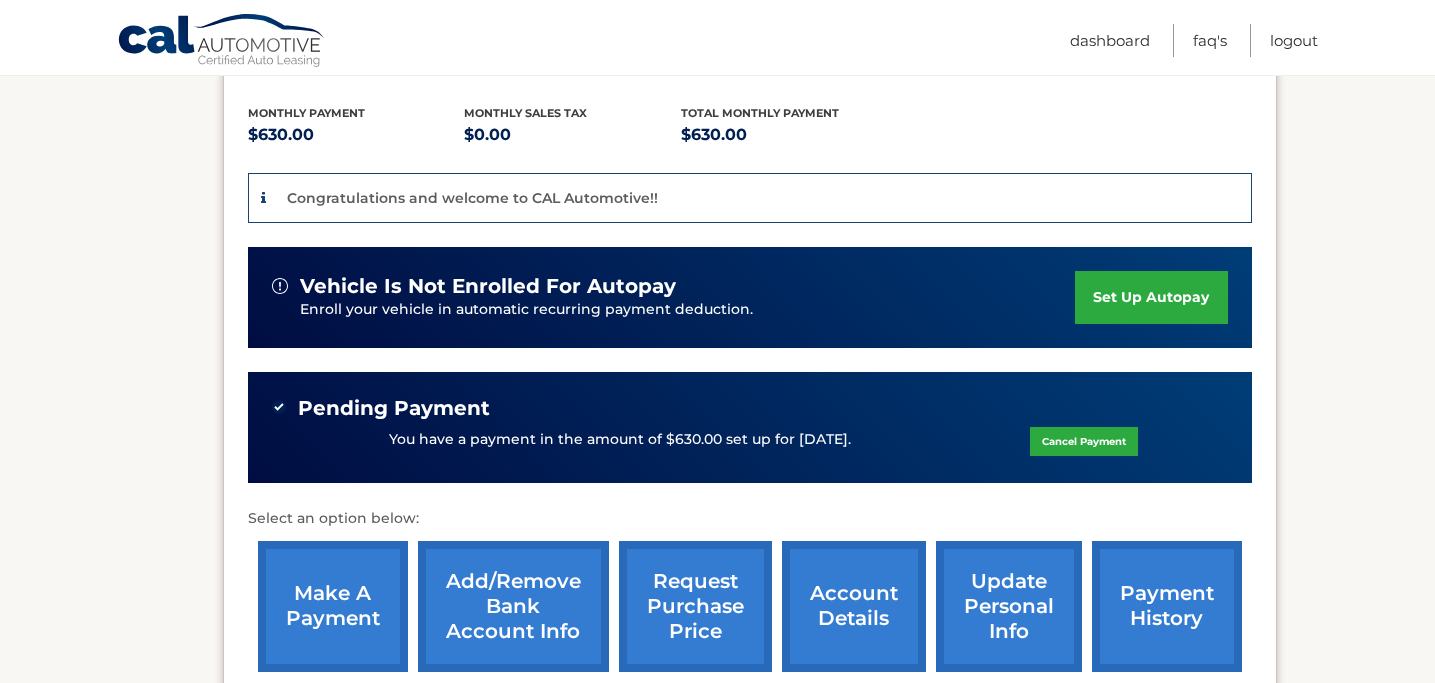 scroll, scrollTop: 325, scrollLeft: 0, axis: vertical 